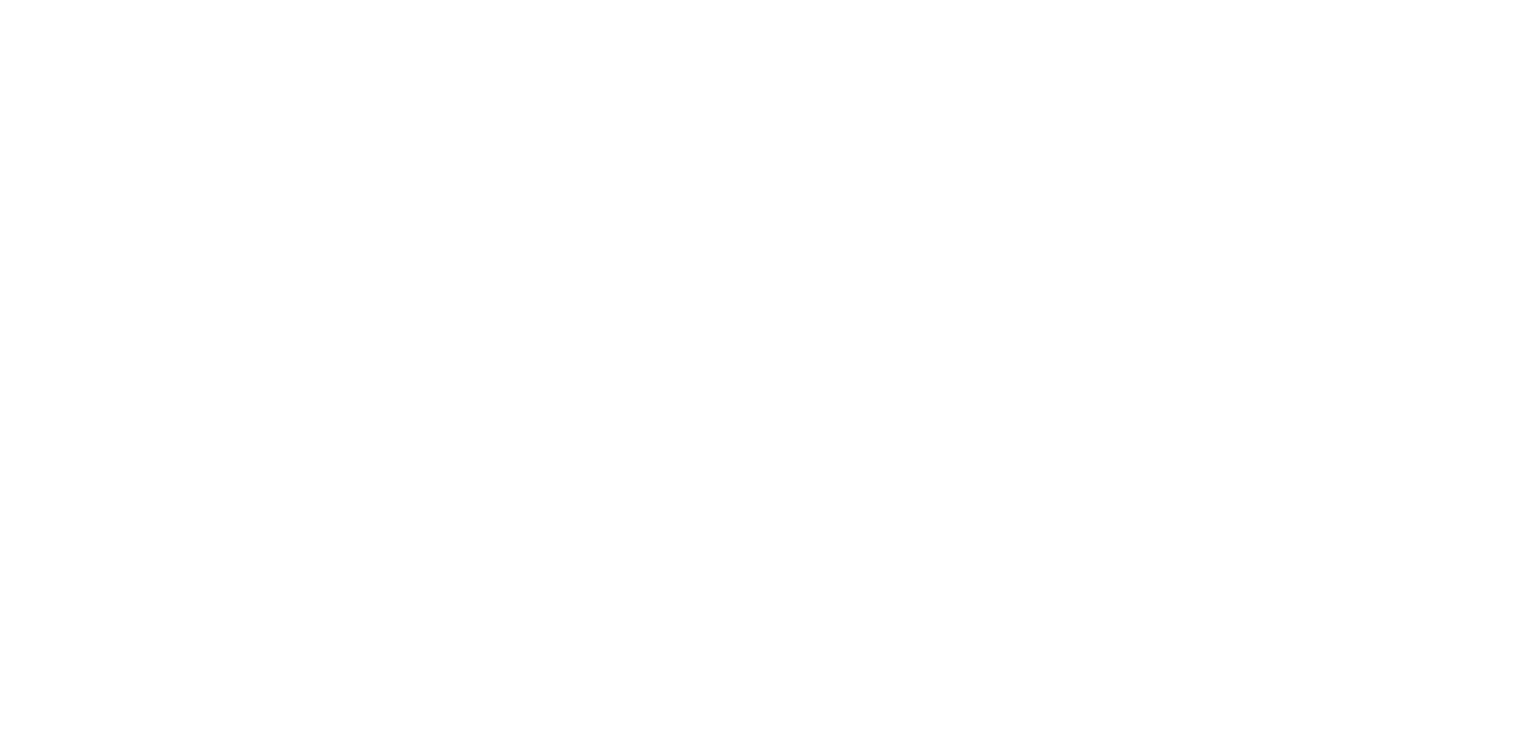 scroll, scrollTop: 0, scrollLeft: 0, axis: both 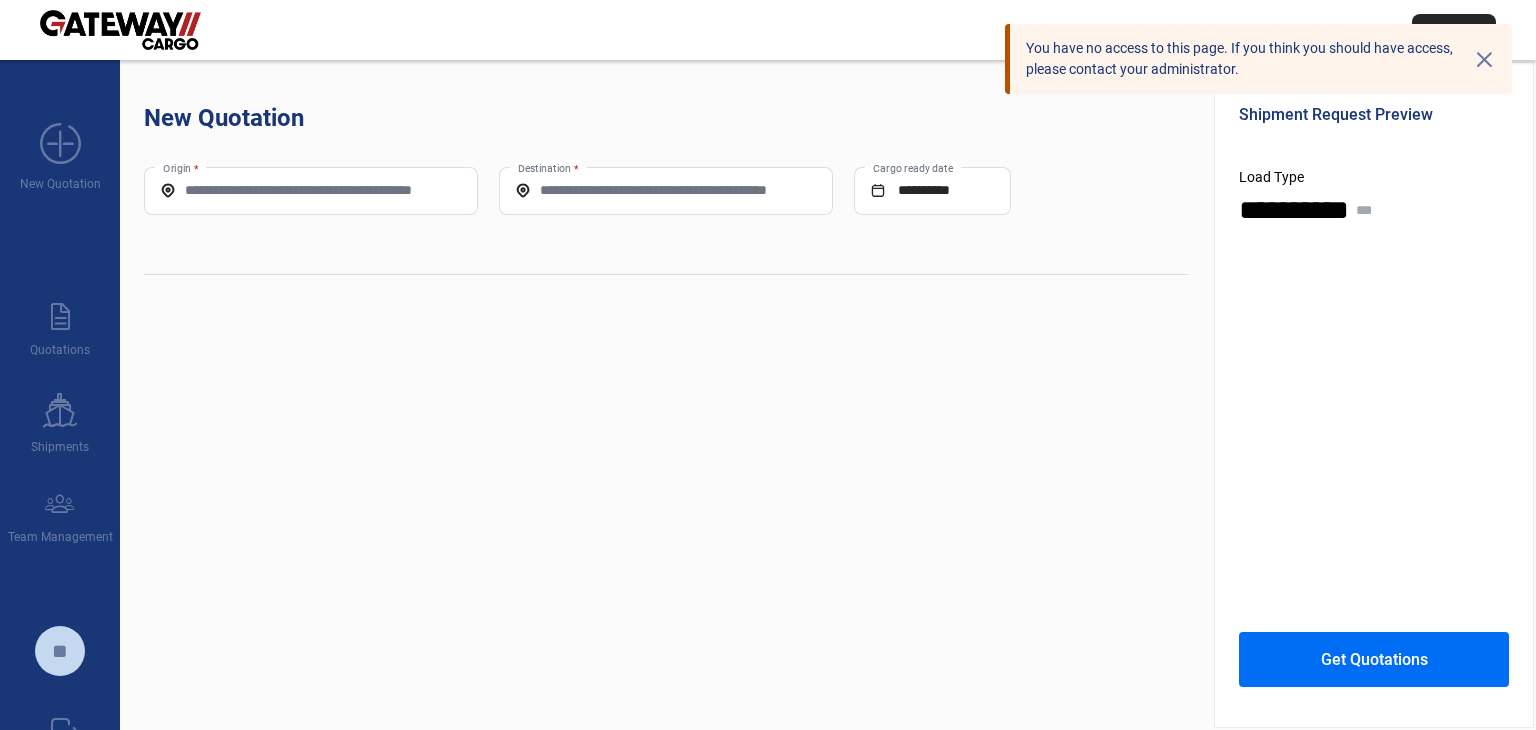 click on "cross" at bounding box center (1484, 59) 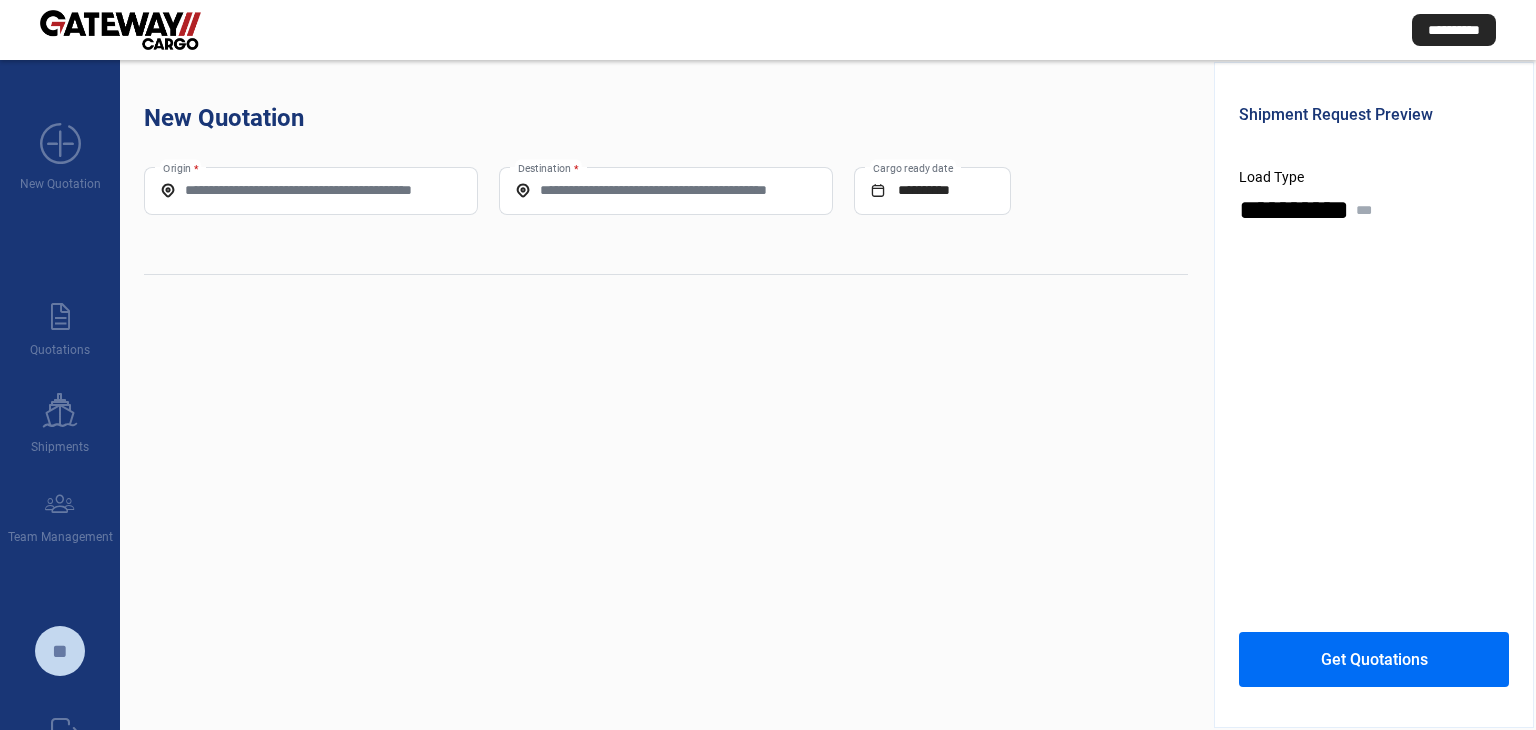click on "Origin *" 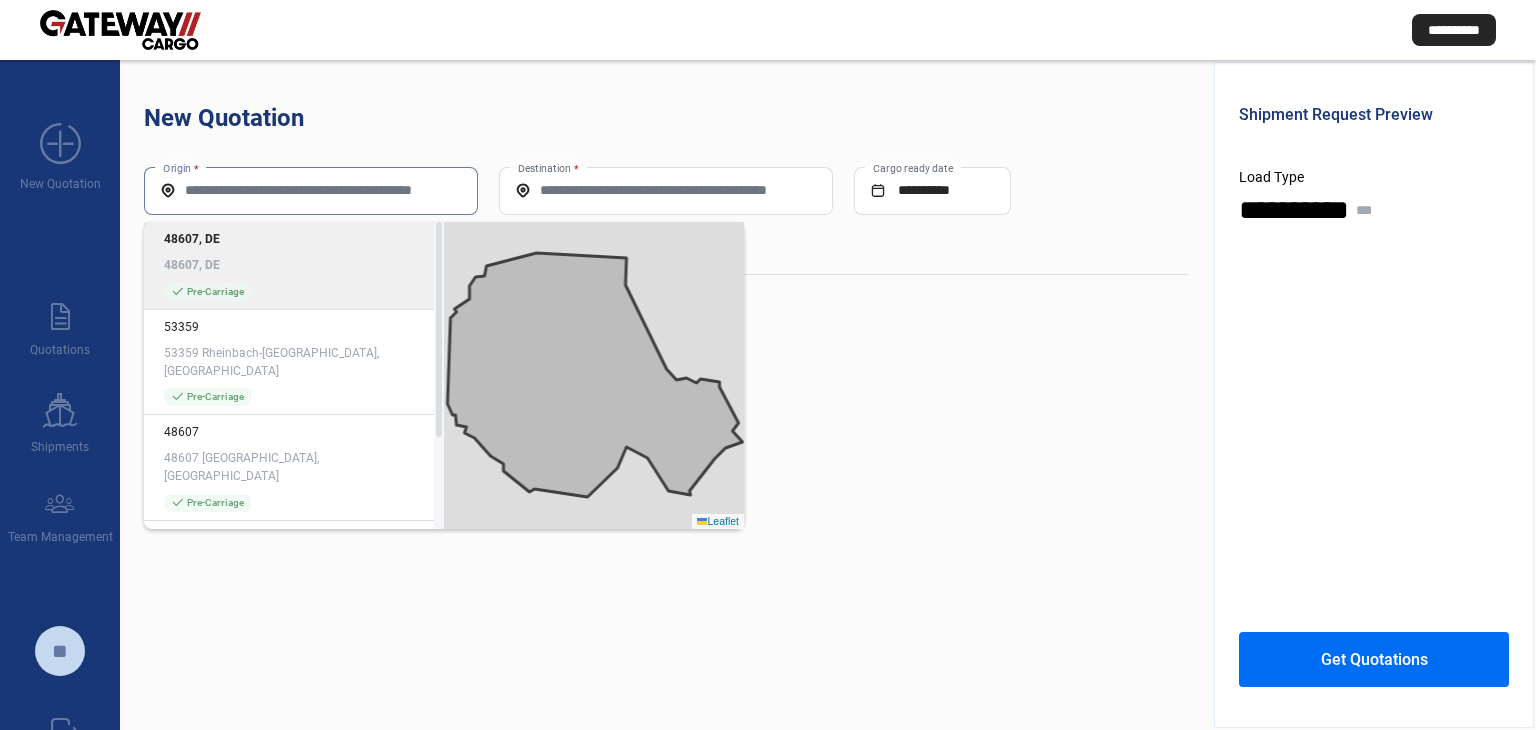 click on "Origin *" at bounding box center (311, 190) 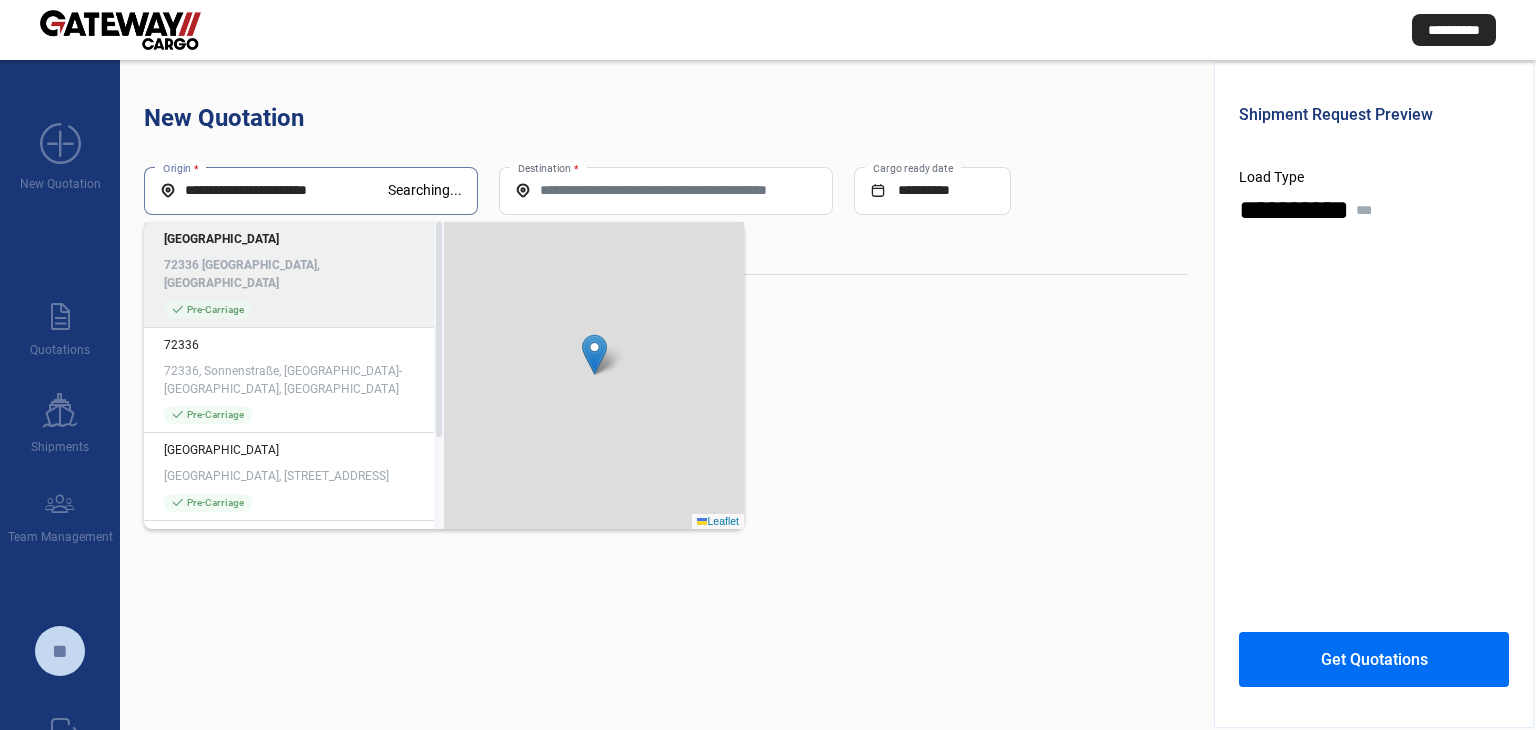 click on "[GEOGRAPHIC_DATA] 72336 [GEOGRAPHIC_DATA], [GEOGRAPHIC_DATA] check_mark  Pre-Carriage" 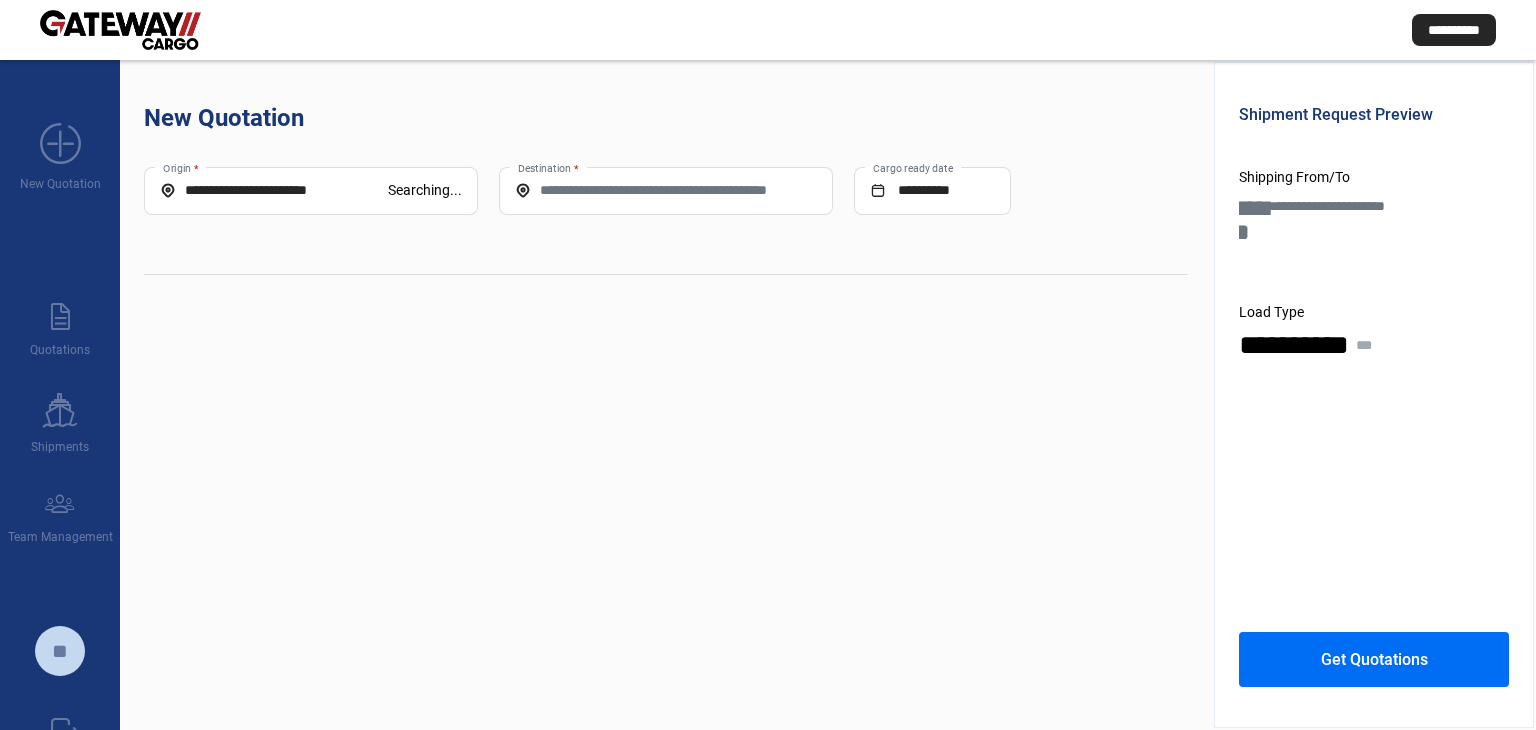 type on "**********" 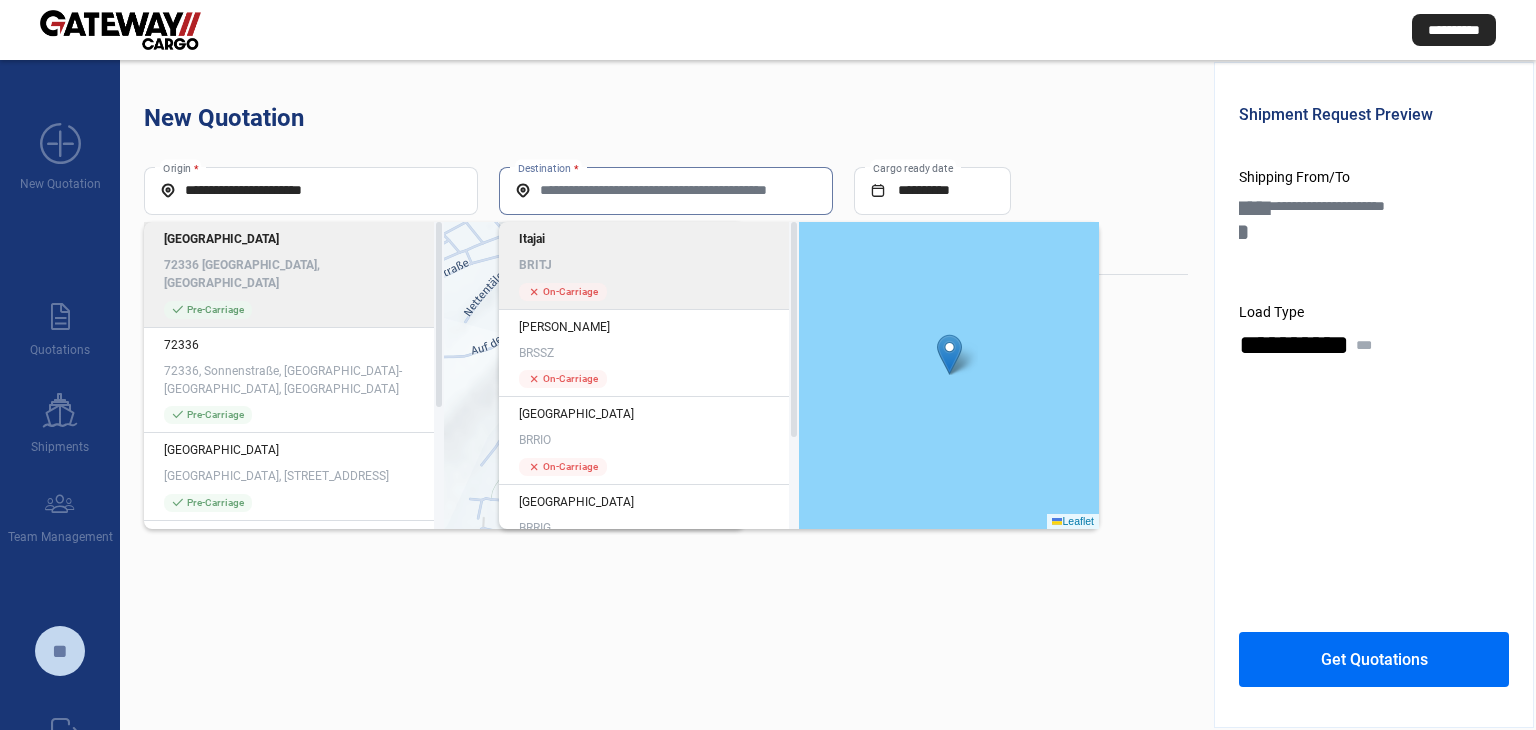 click on "Destination *" at bounding box center [666, 190] 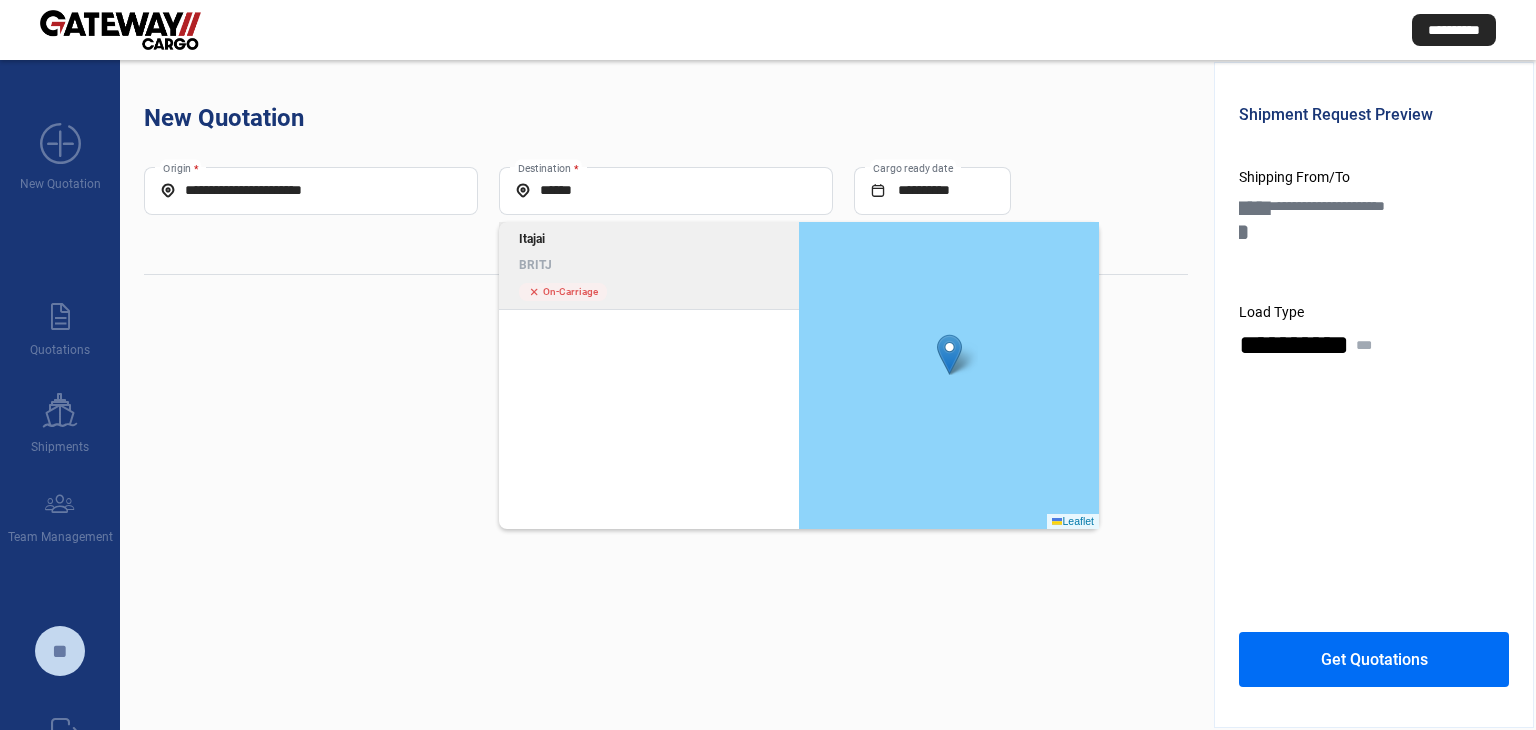click on "Itajai" 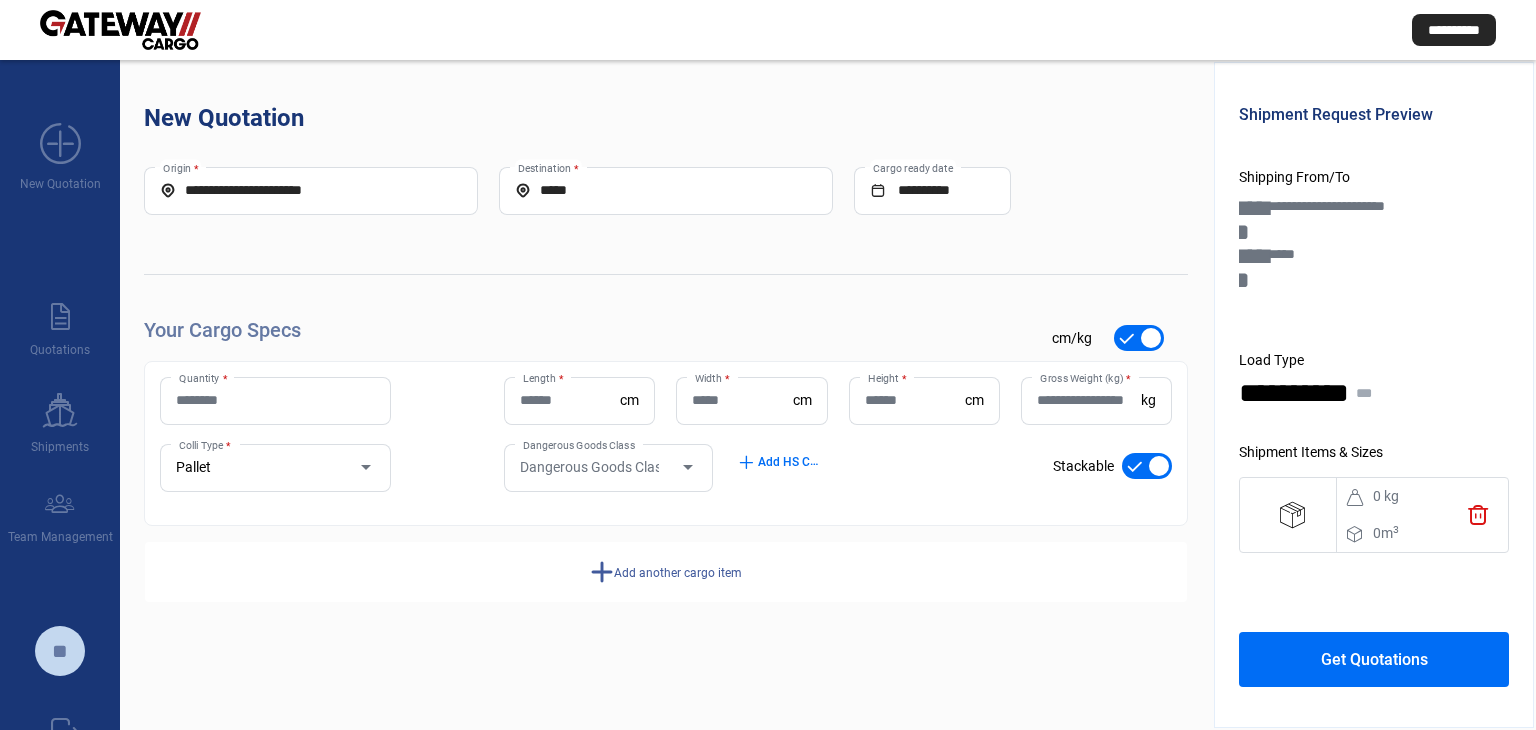 click on "Quantity *" 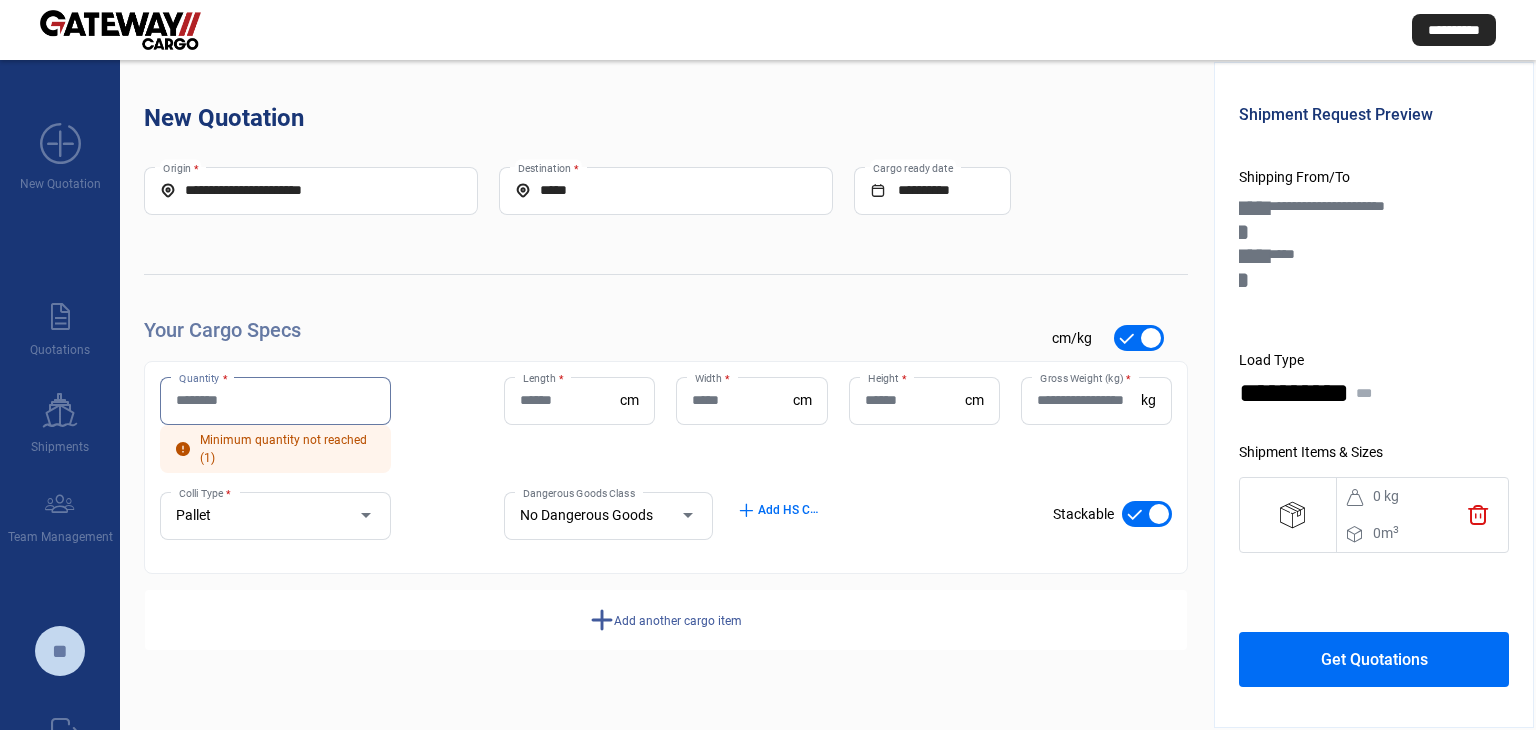 click on "Quantity *" at bounding box center (275, 400) 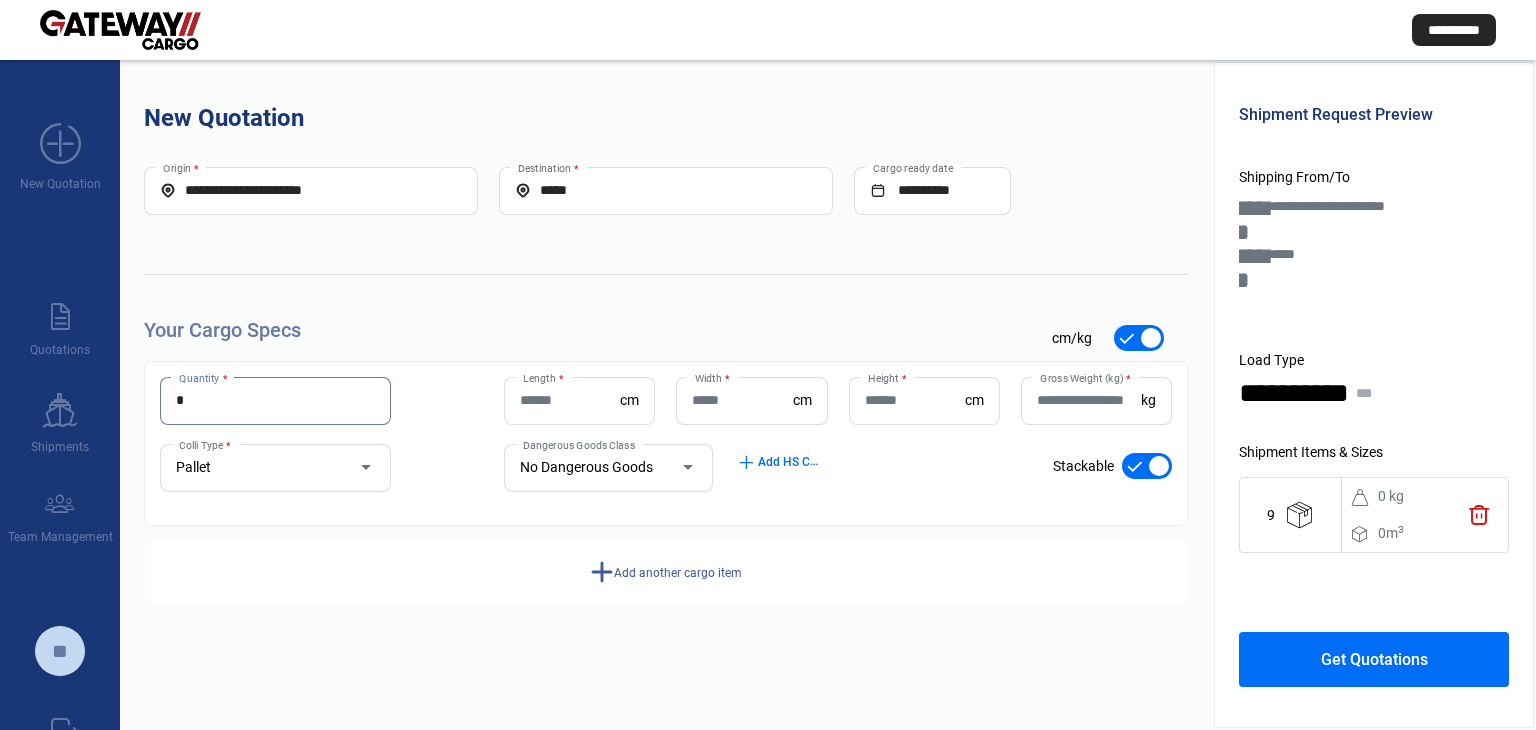 drag, startPoint x: 203, startPoint y: 401, endPoint x: 166, endPoint y: 397, distance: 37.215588 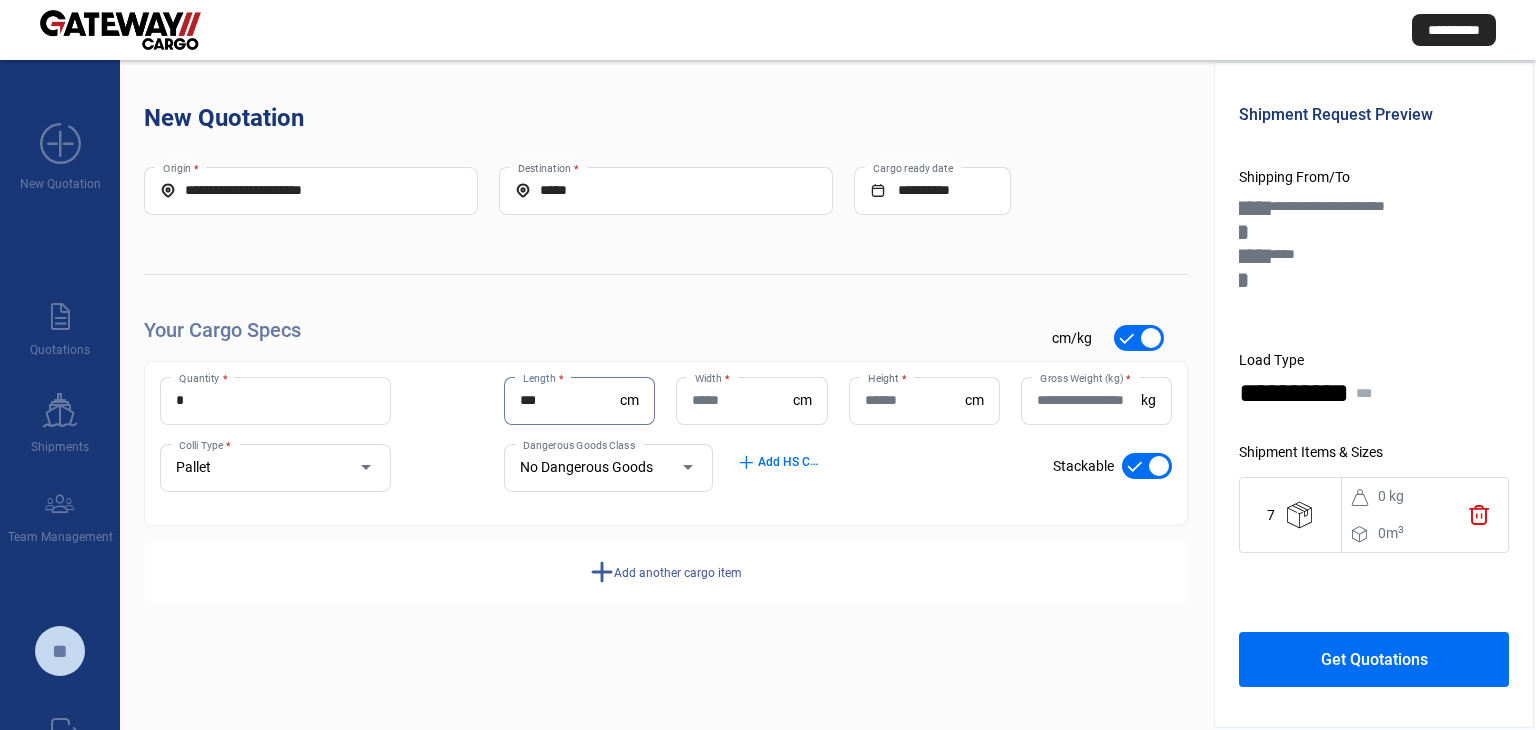 type on "***" 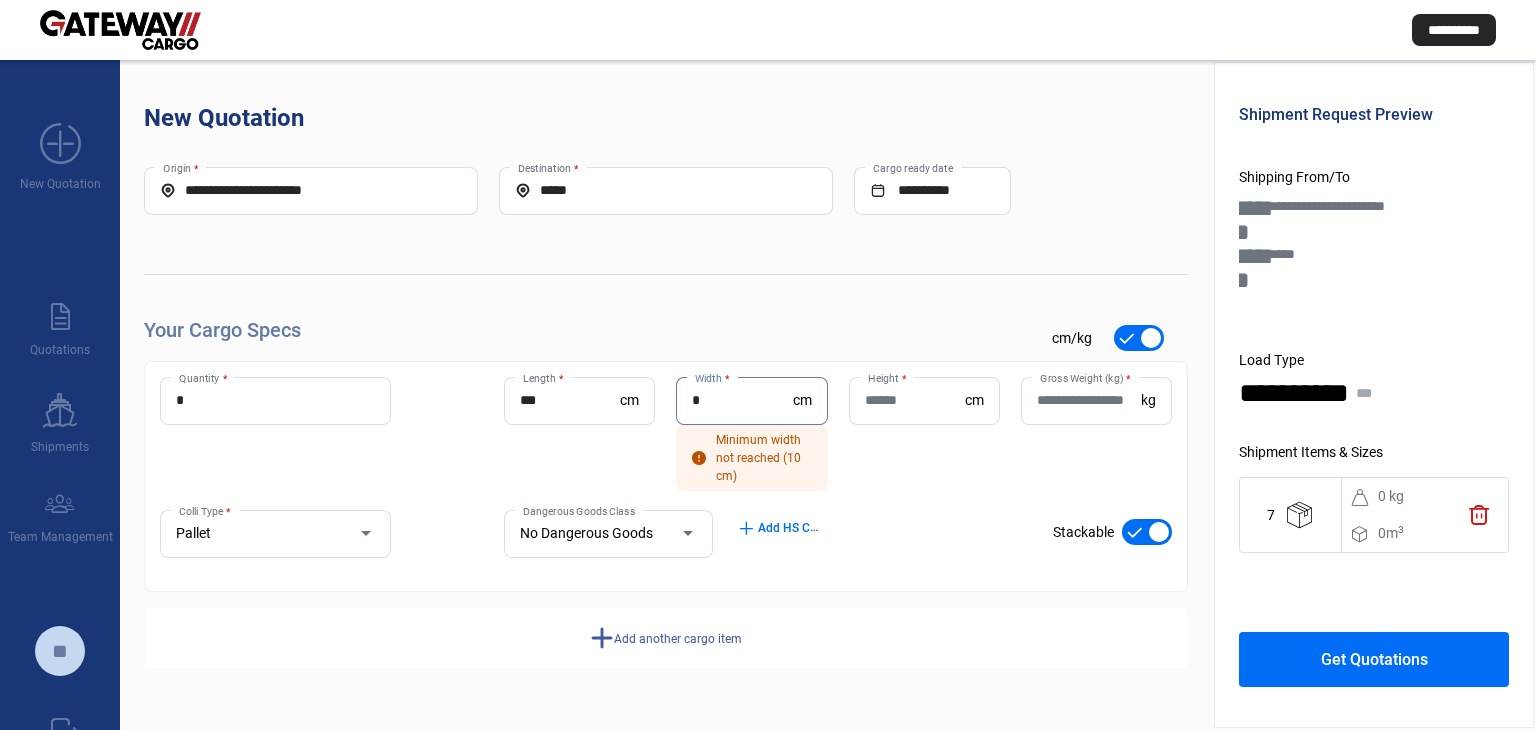 click on "*" at bounding box center (742, 400) 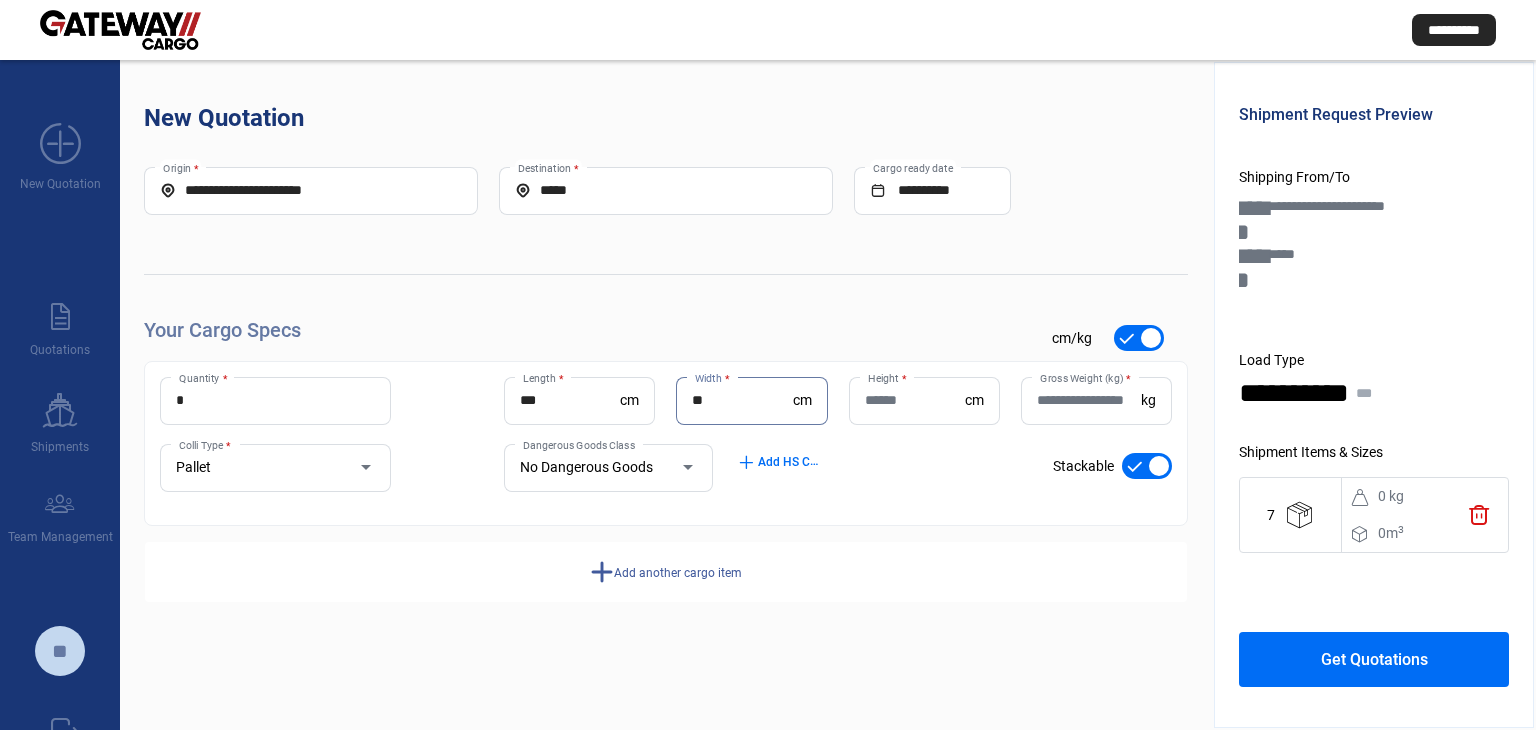 type on "**" 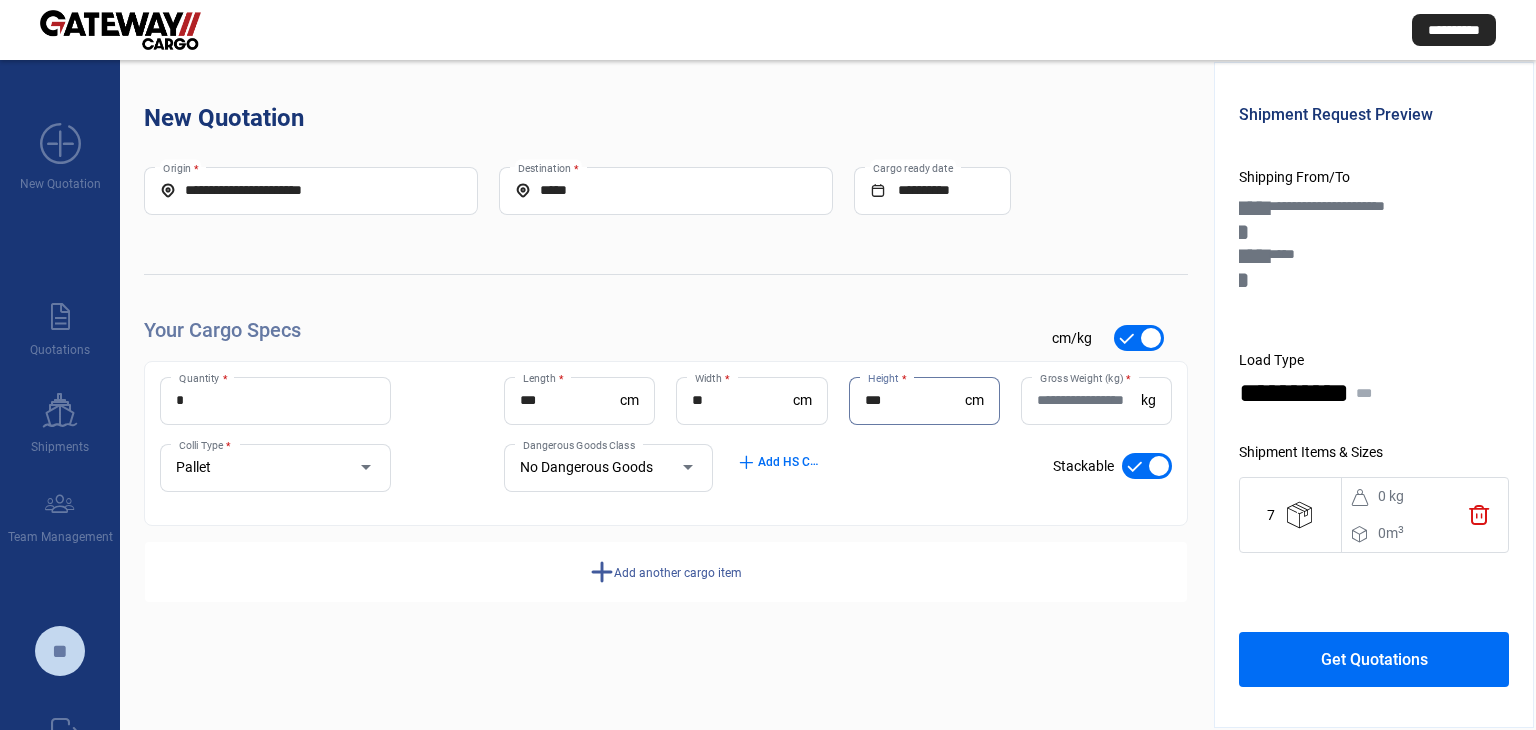 type on "***" 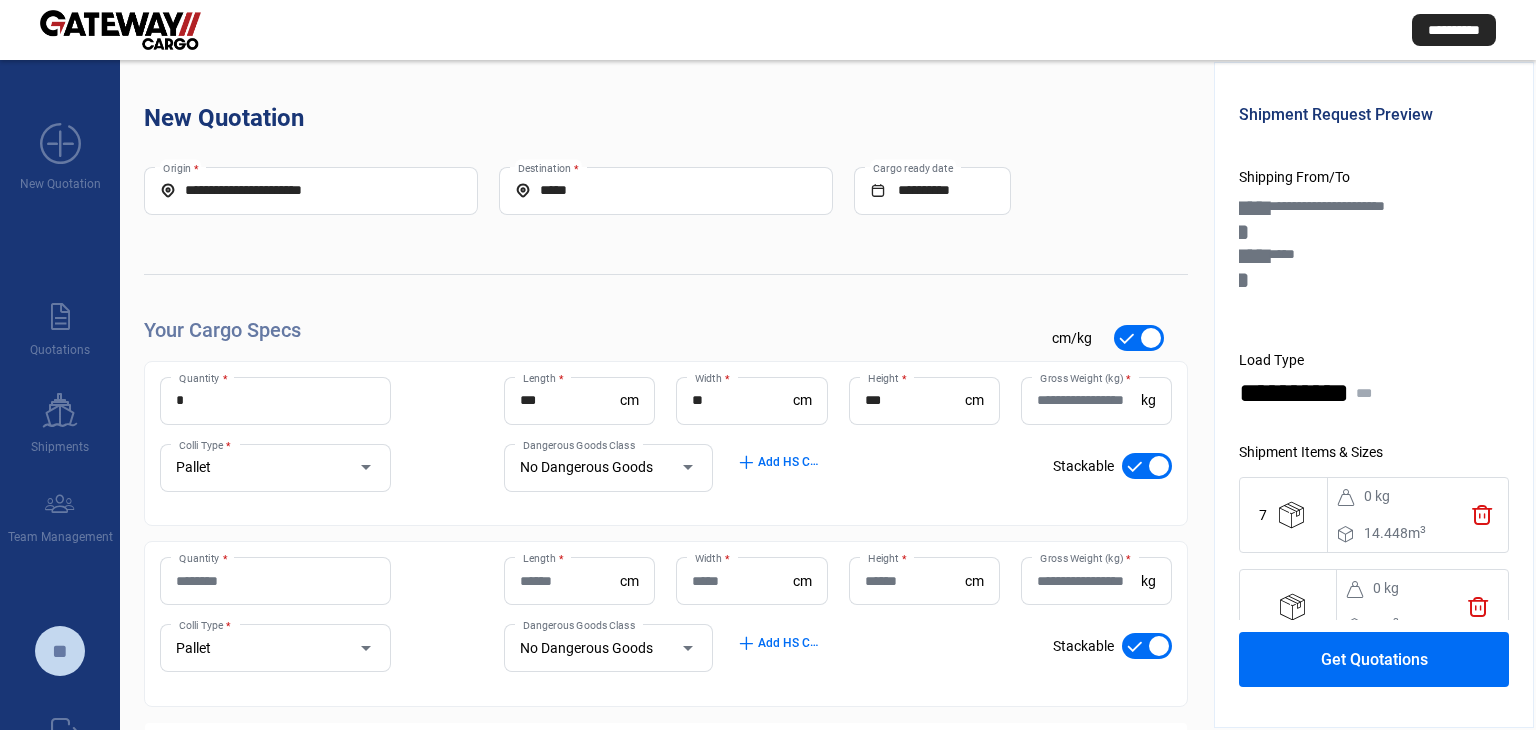 click at bounding box center (1159, 466) 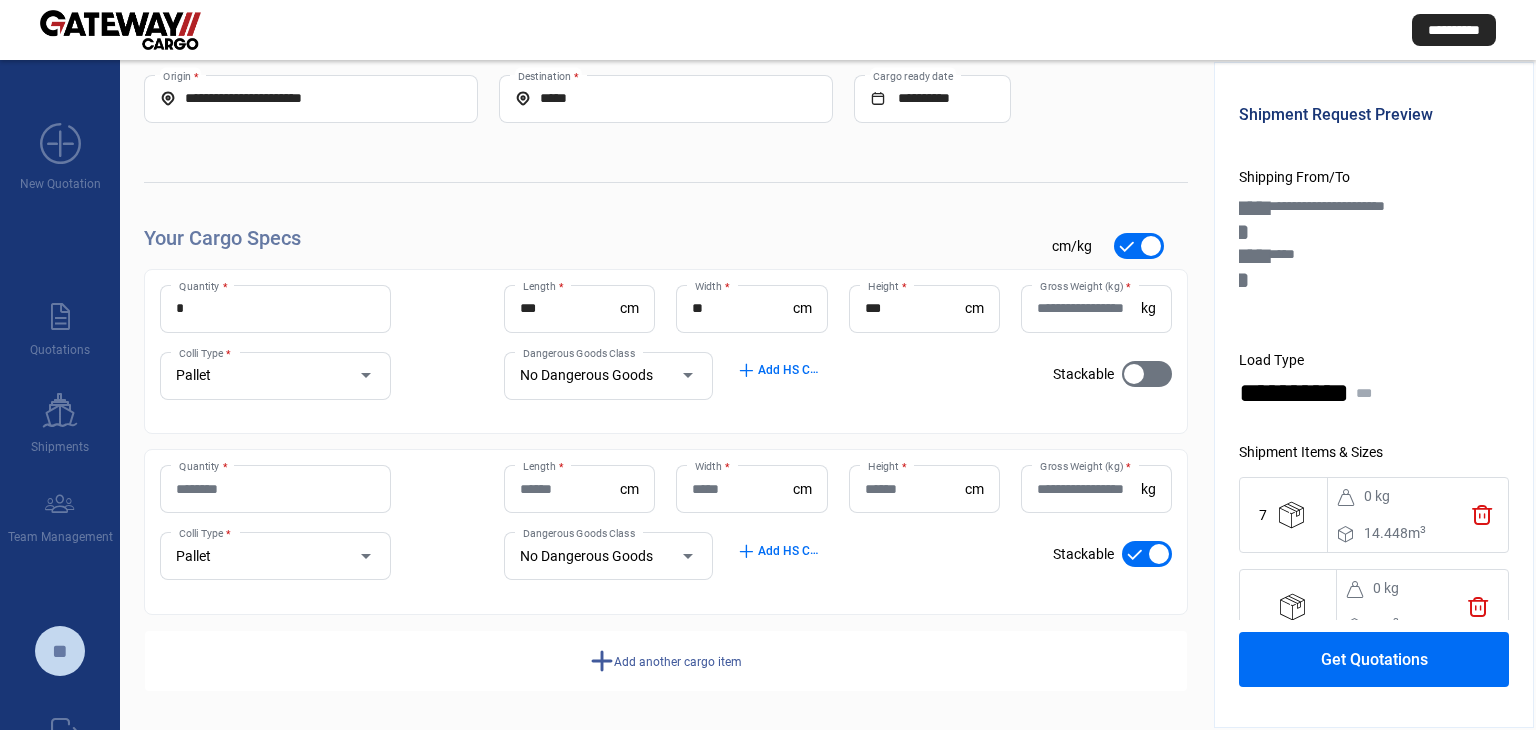 scroll, scrollTop: 93, scrollLeft: 0, axis: vertical 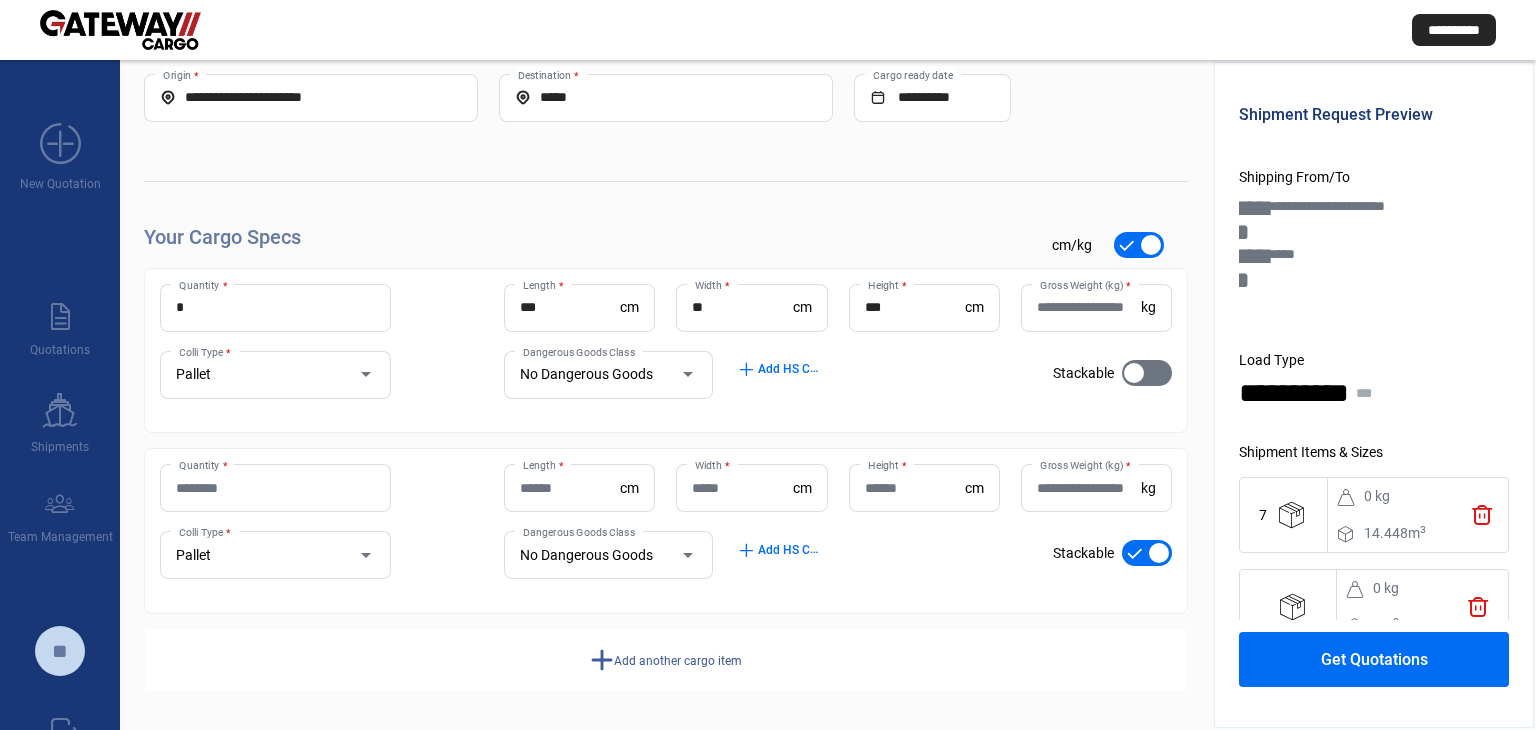 click on "Quantity *" at bounding box center (275, 488) 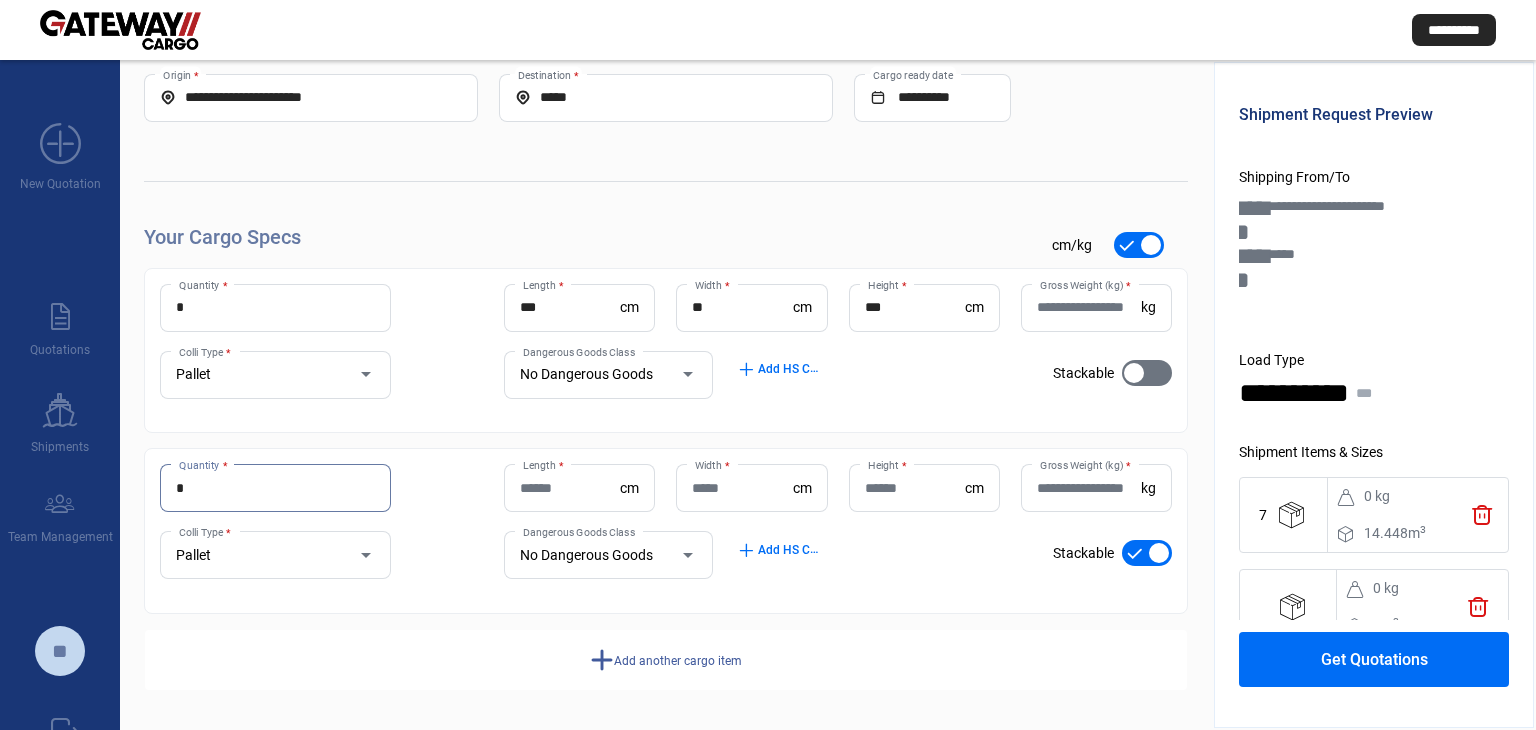 type on "*" 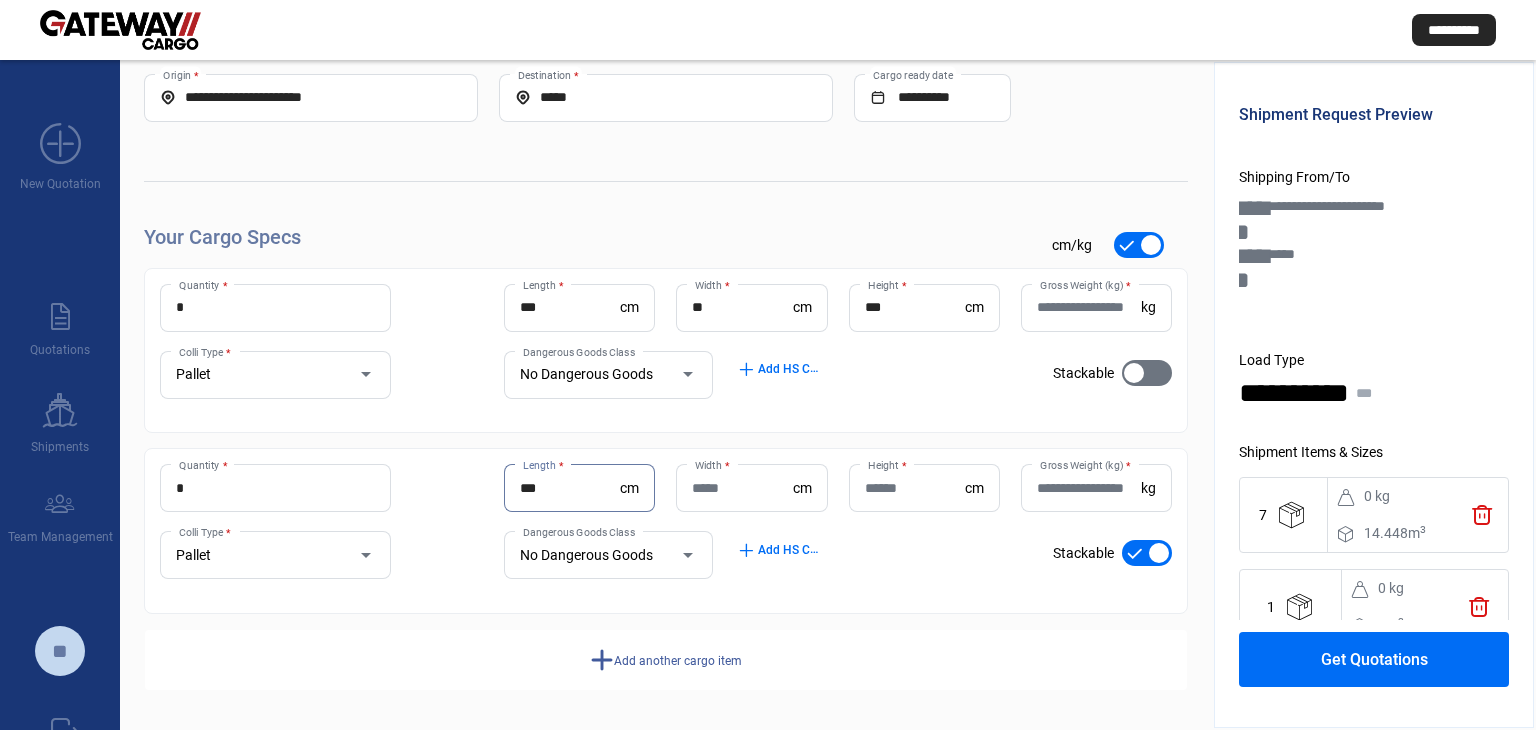 type on "***" 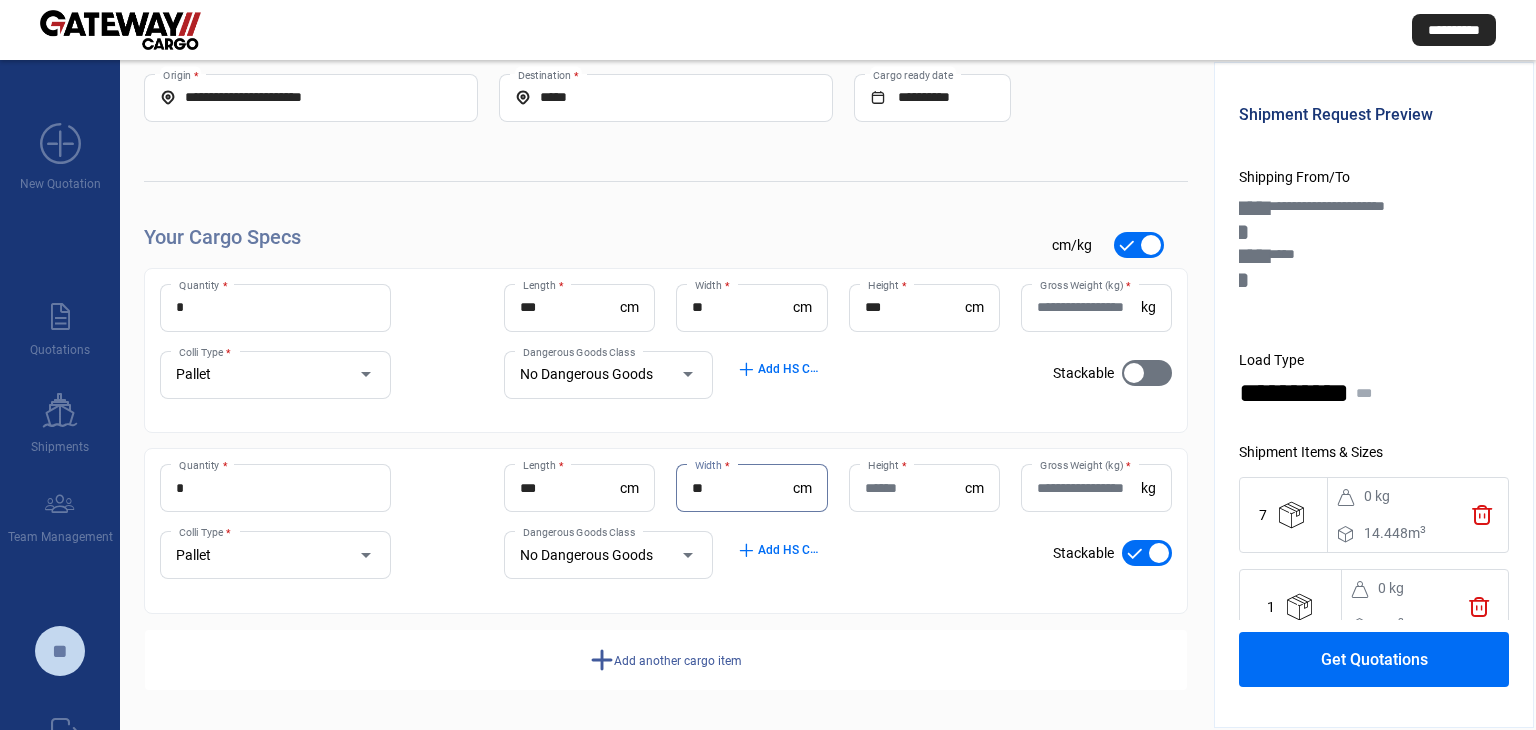 type on "**" 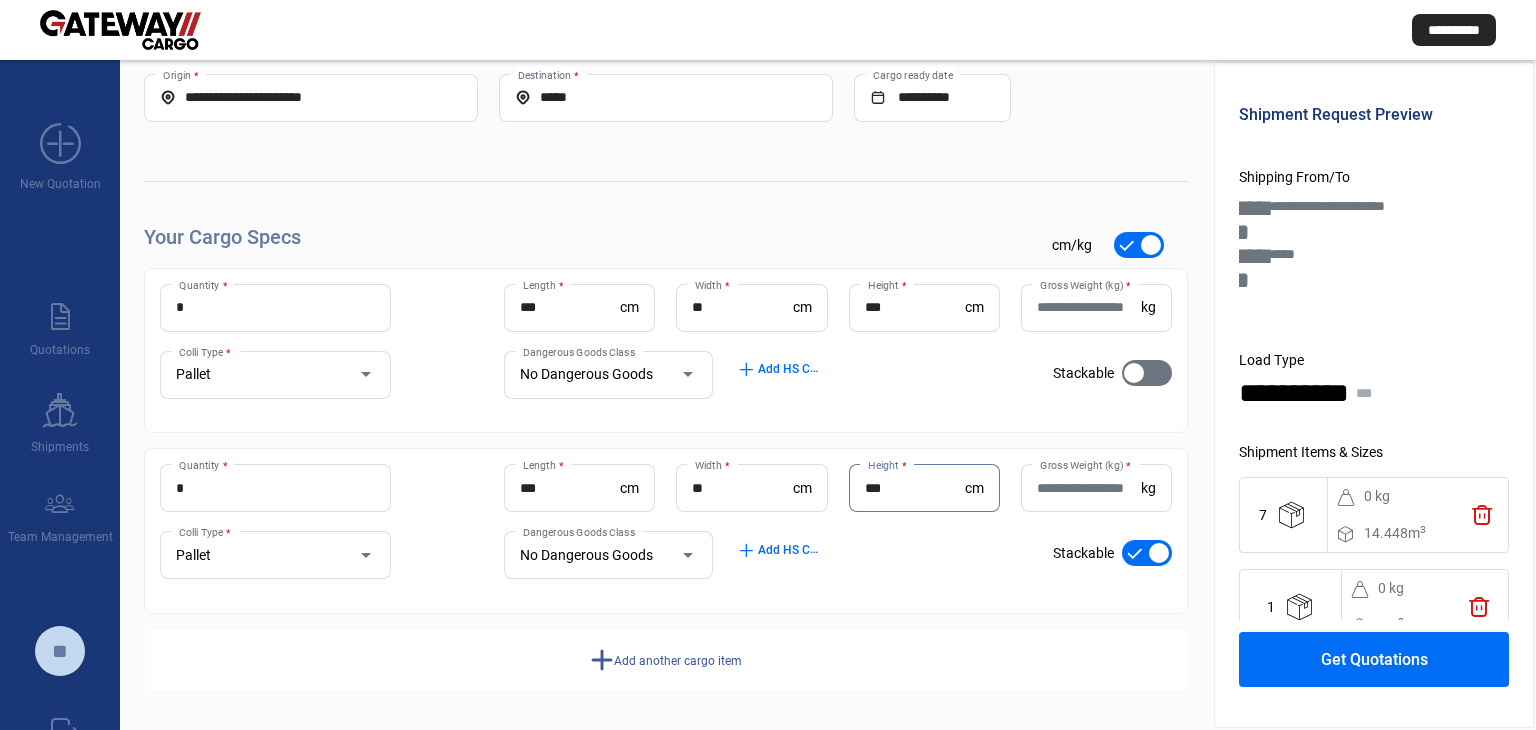 type on "***" 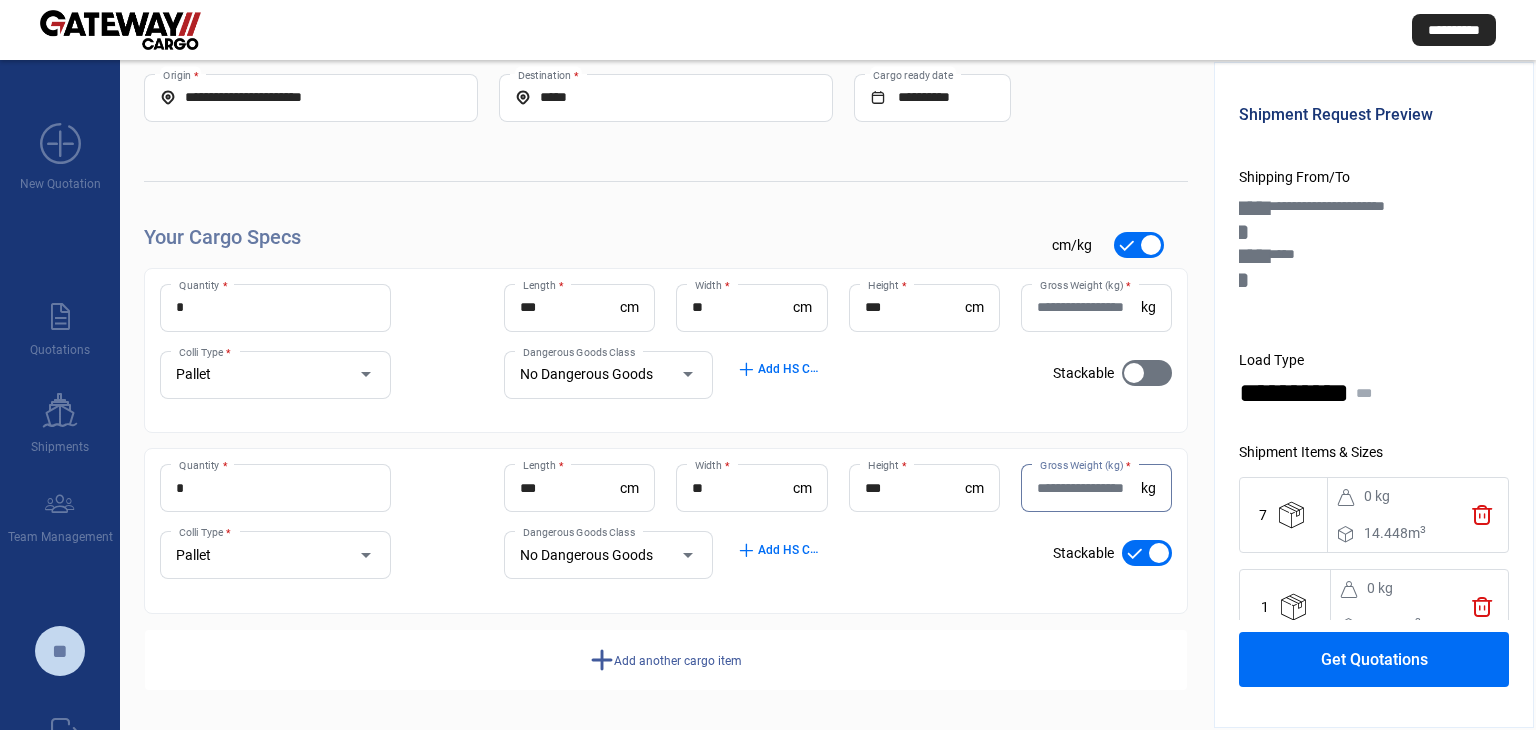 click on "Gross Weight (kg)  *" at bounding box center (1089, 488) 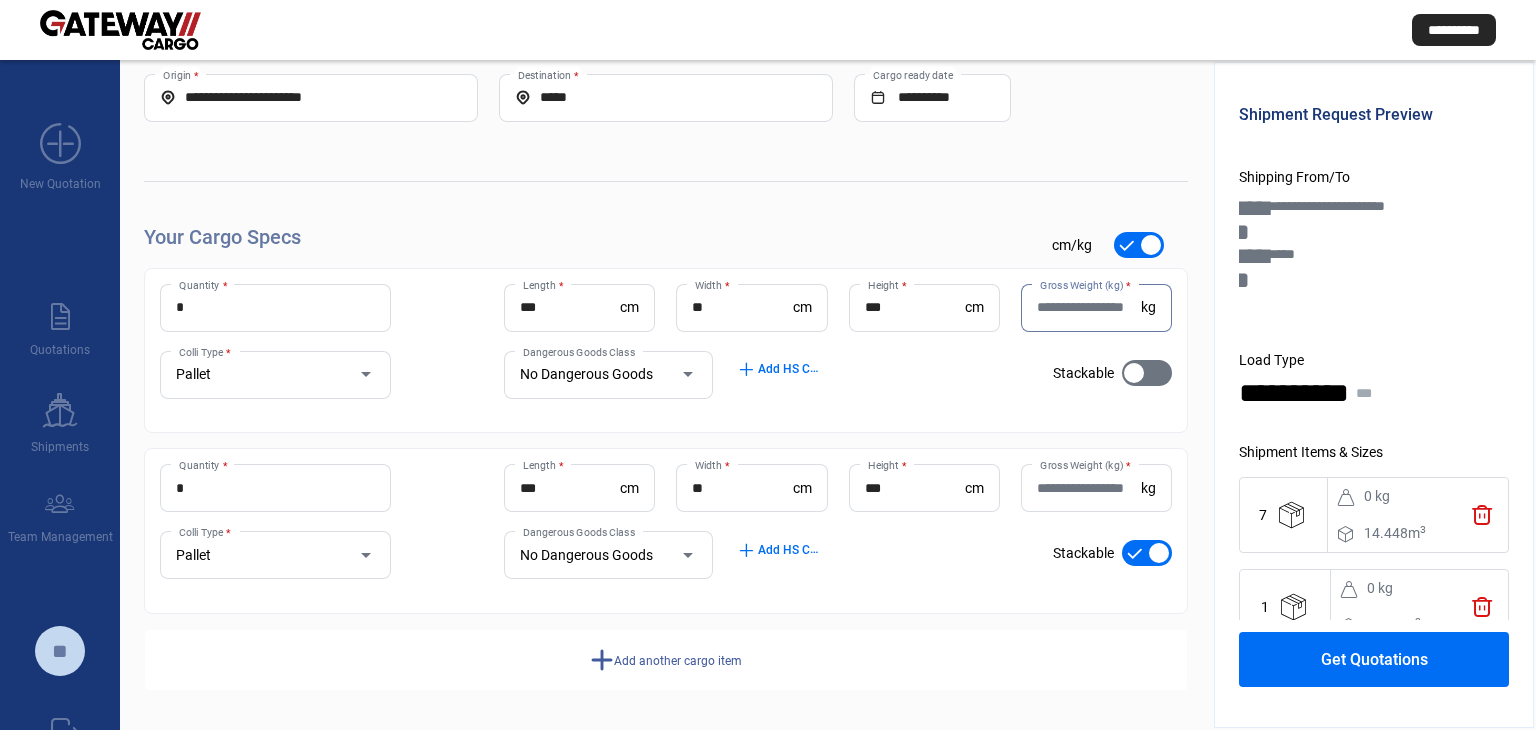 click at bounding box center [1159, 553] 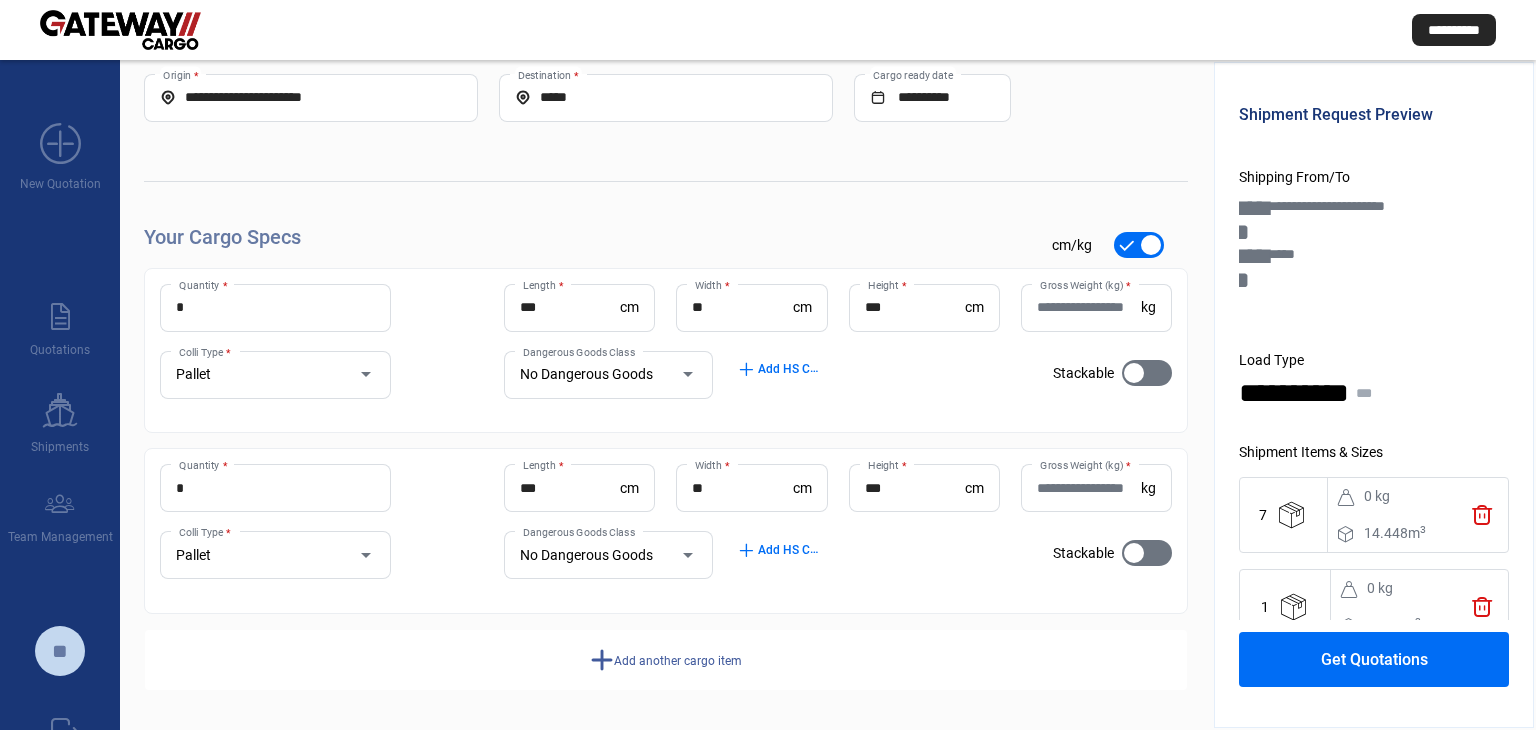 click on "add" 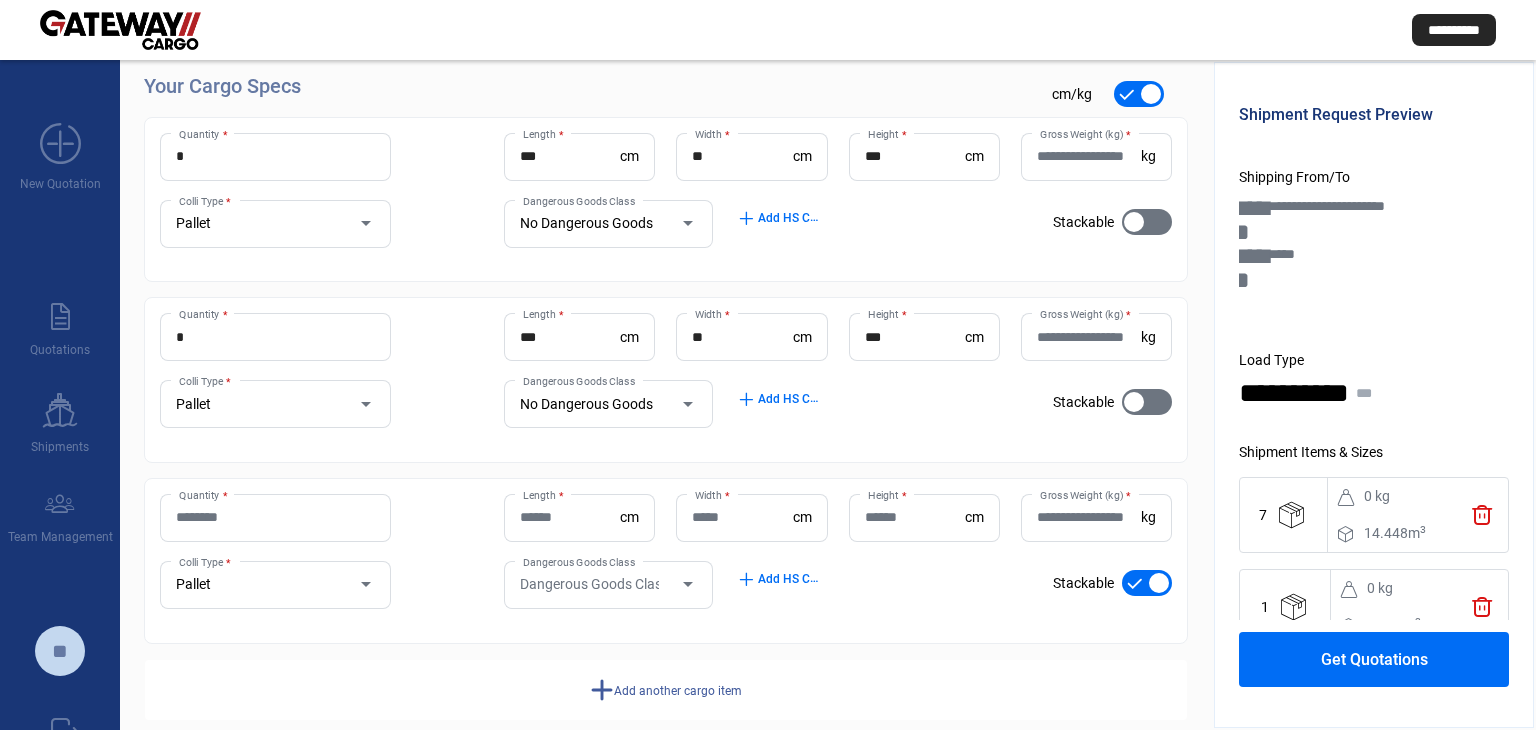 scroll, scrollTop: 273, scrollLeft: 0, axis: vertical 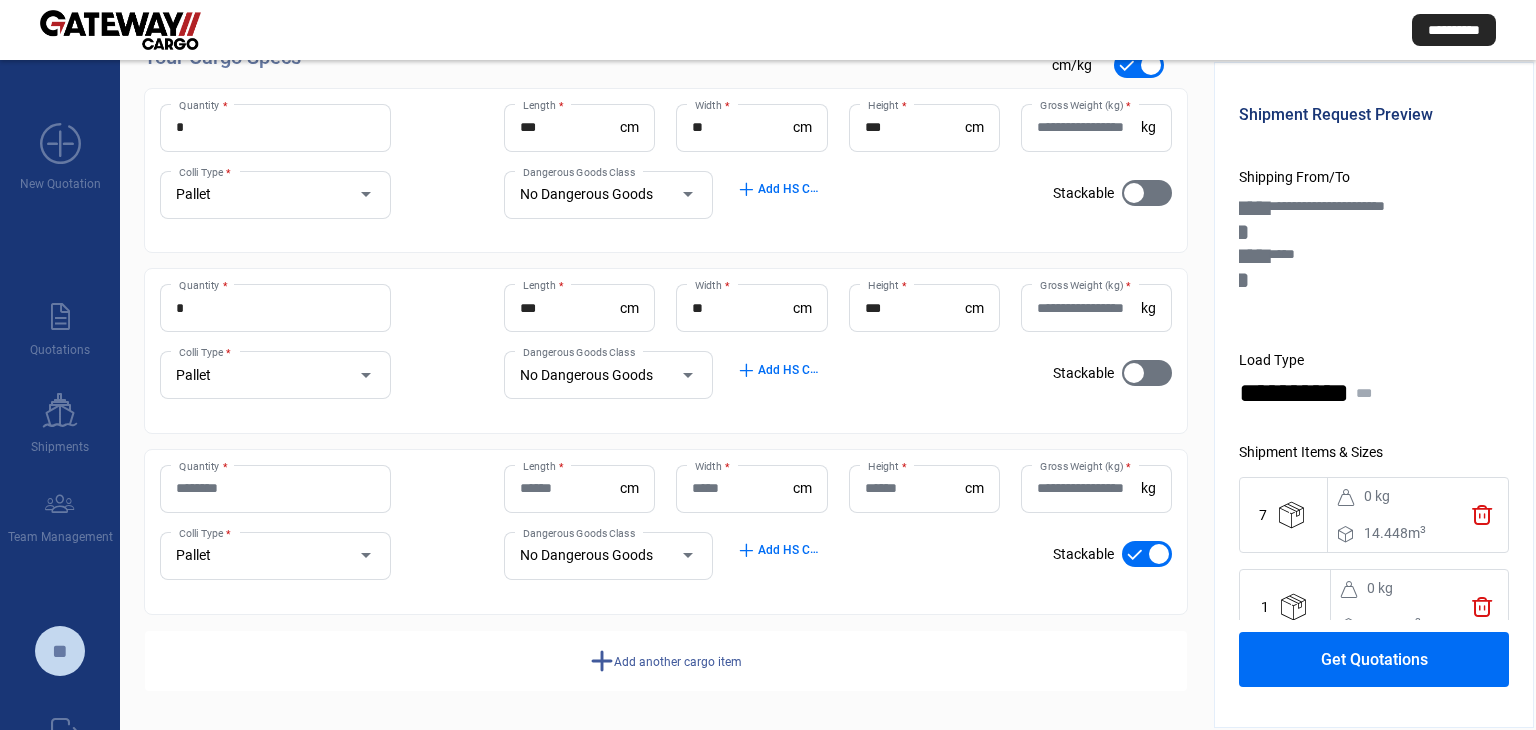 type 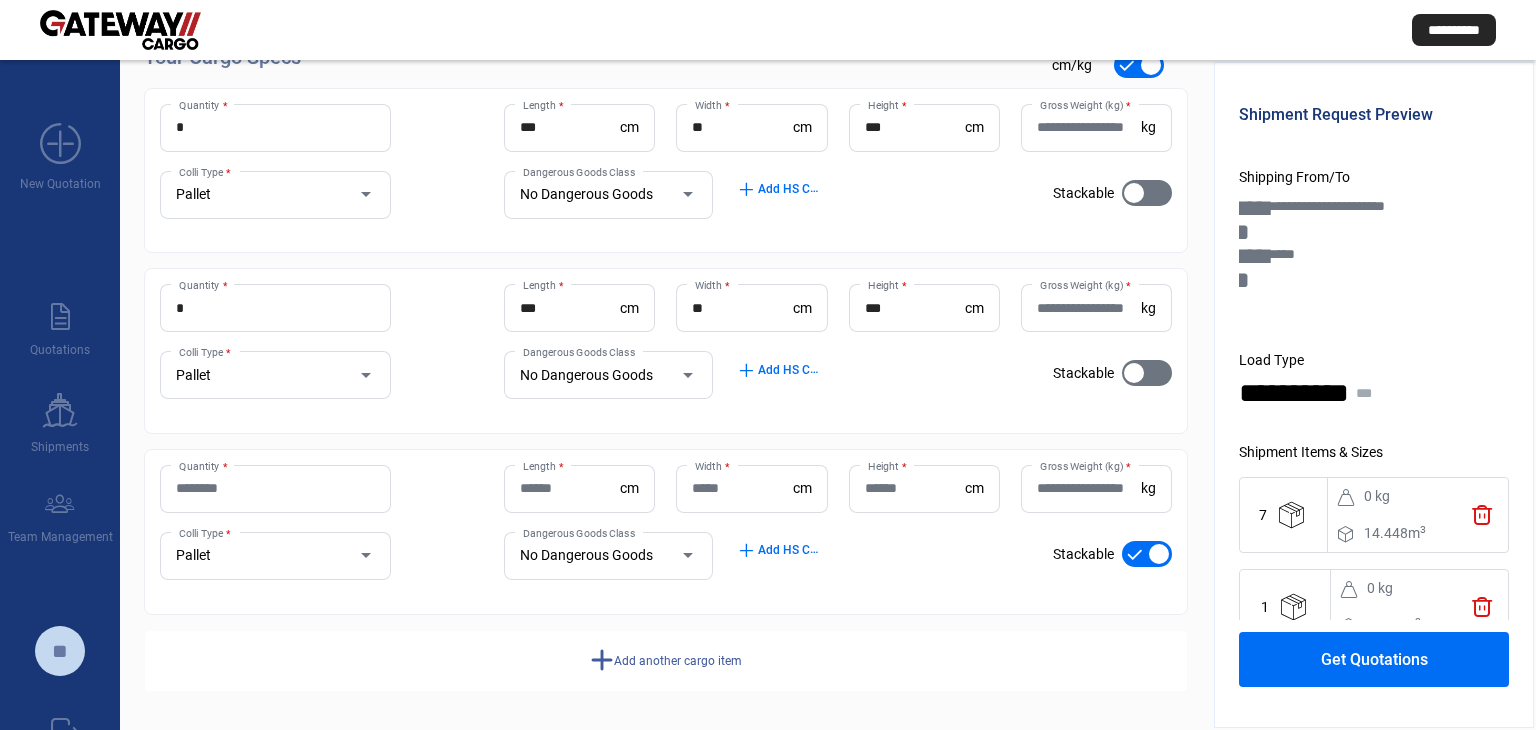 click on "Quantity *" at bounding box center [275, 488] 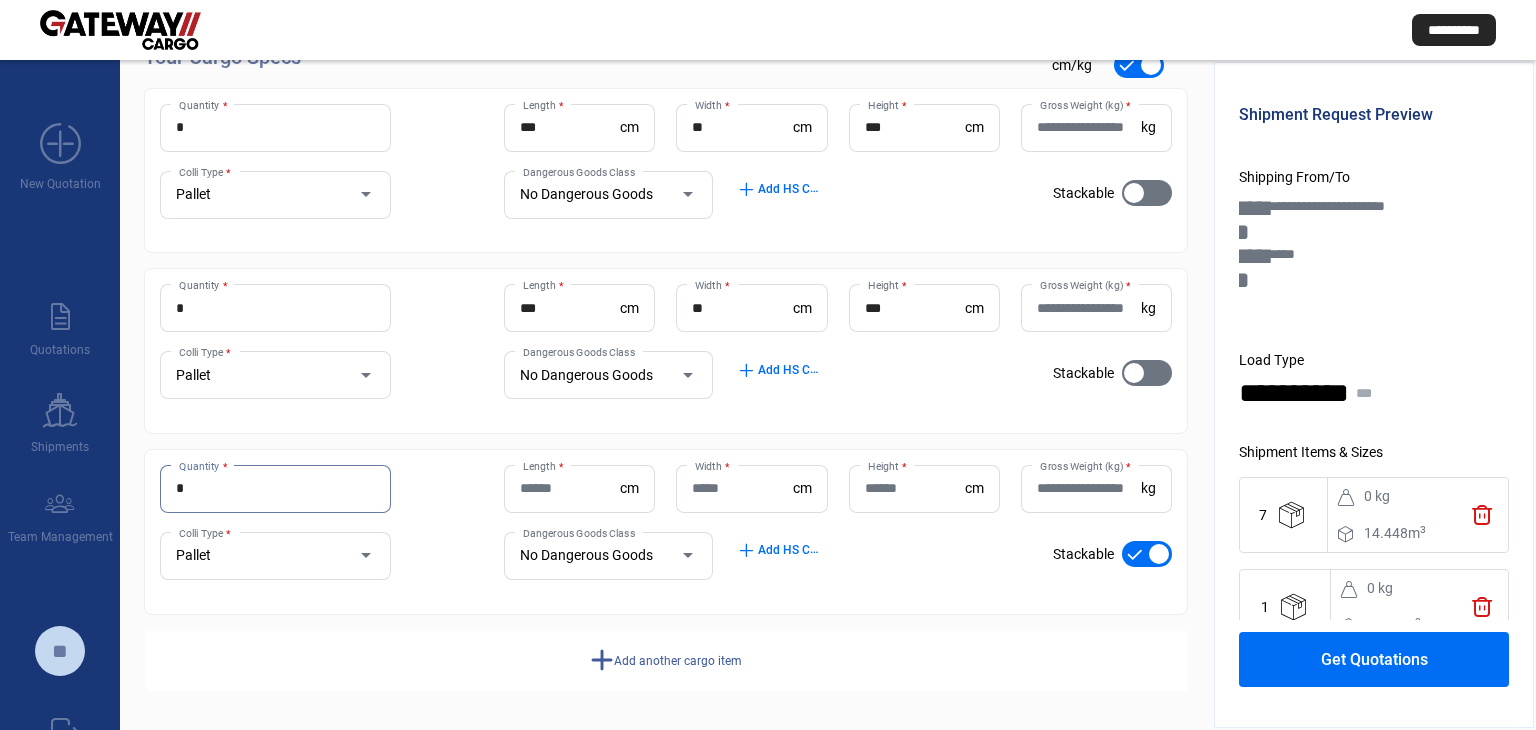 type on "*" 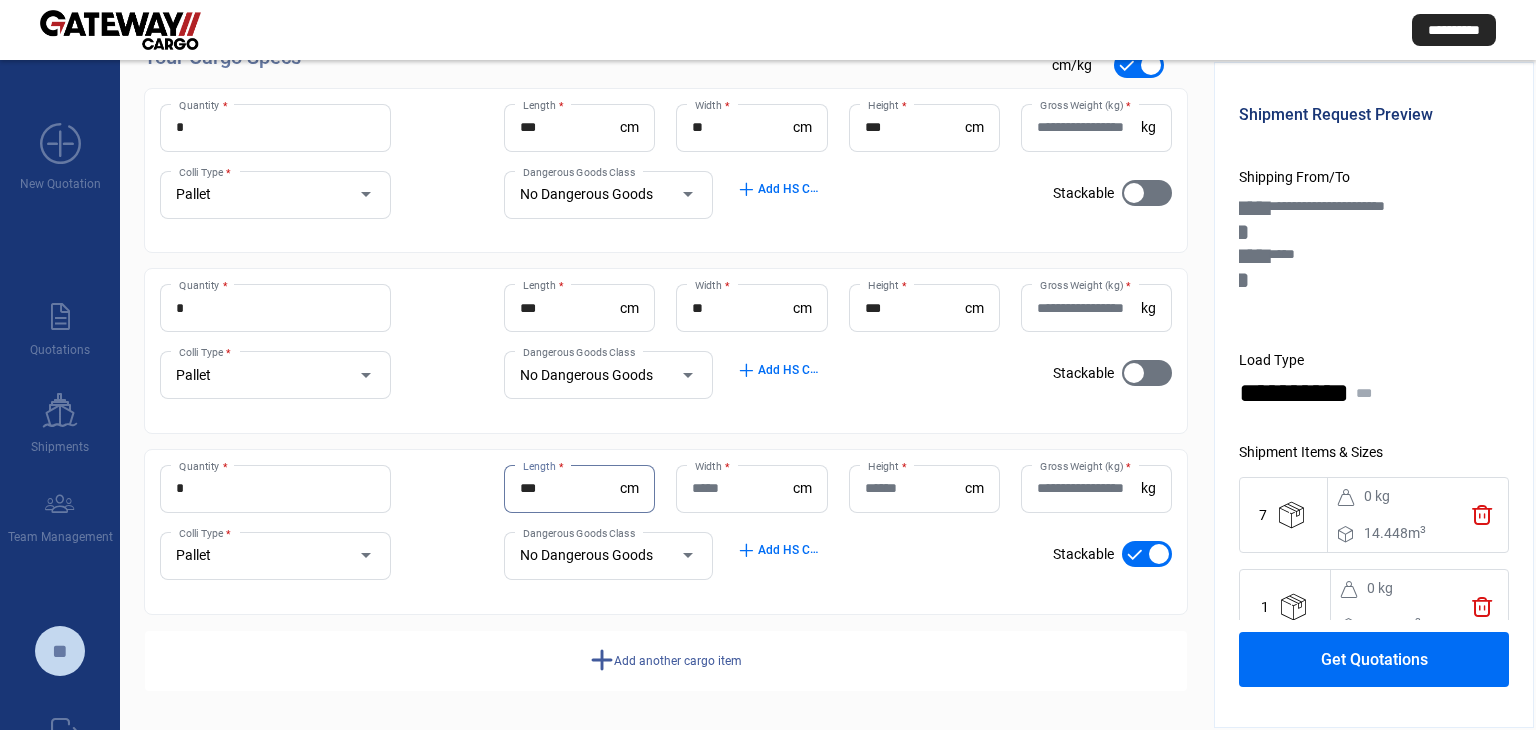 type on "***" 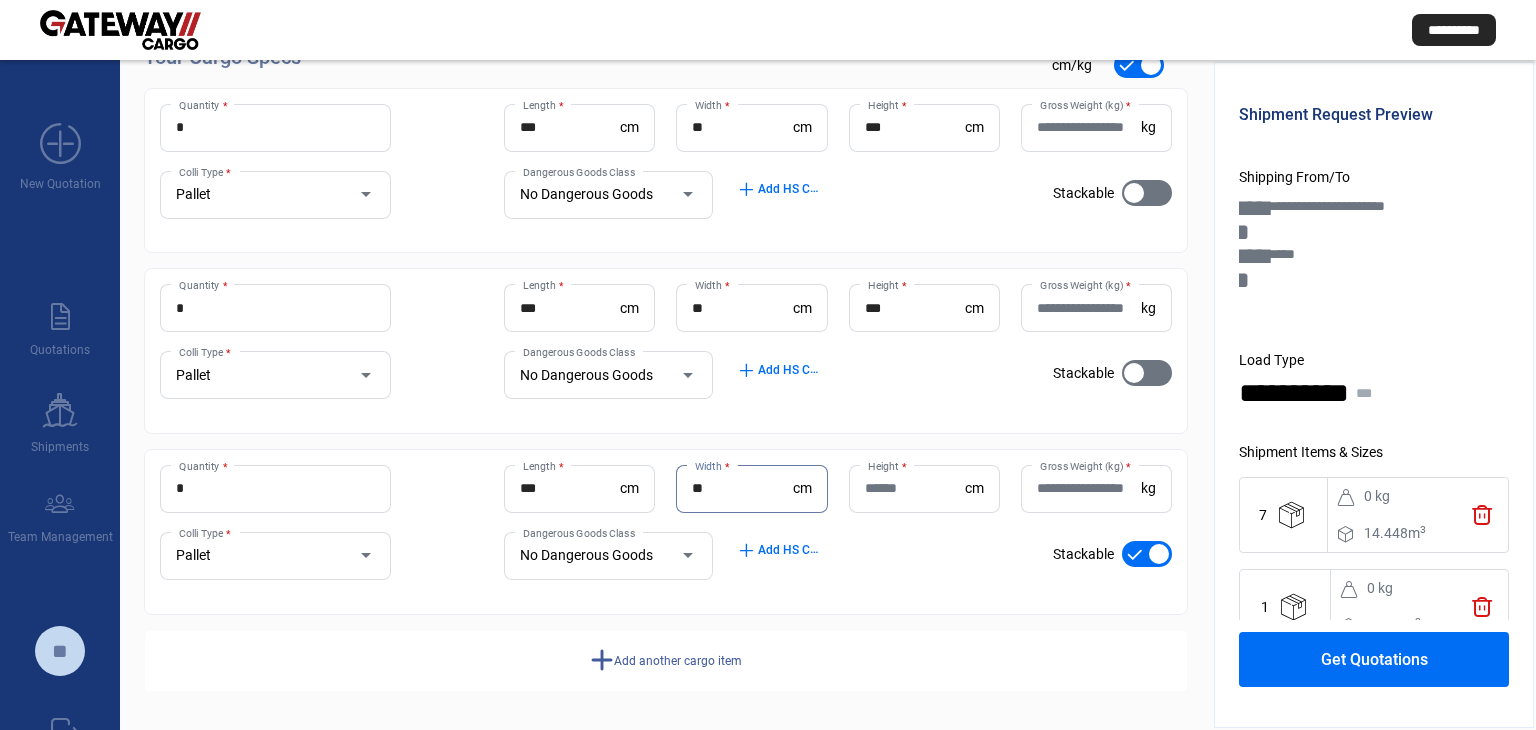 type on "**" 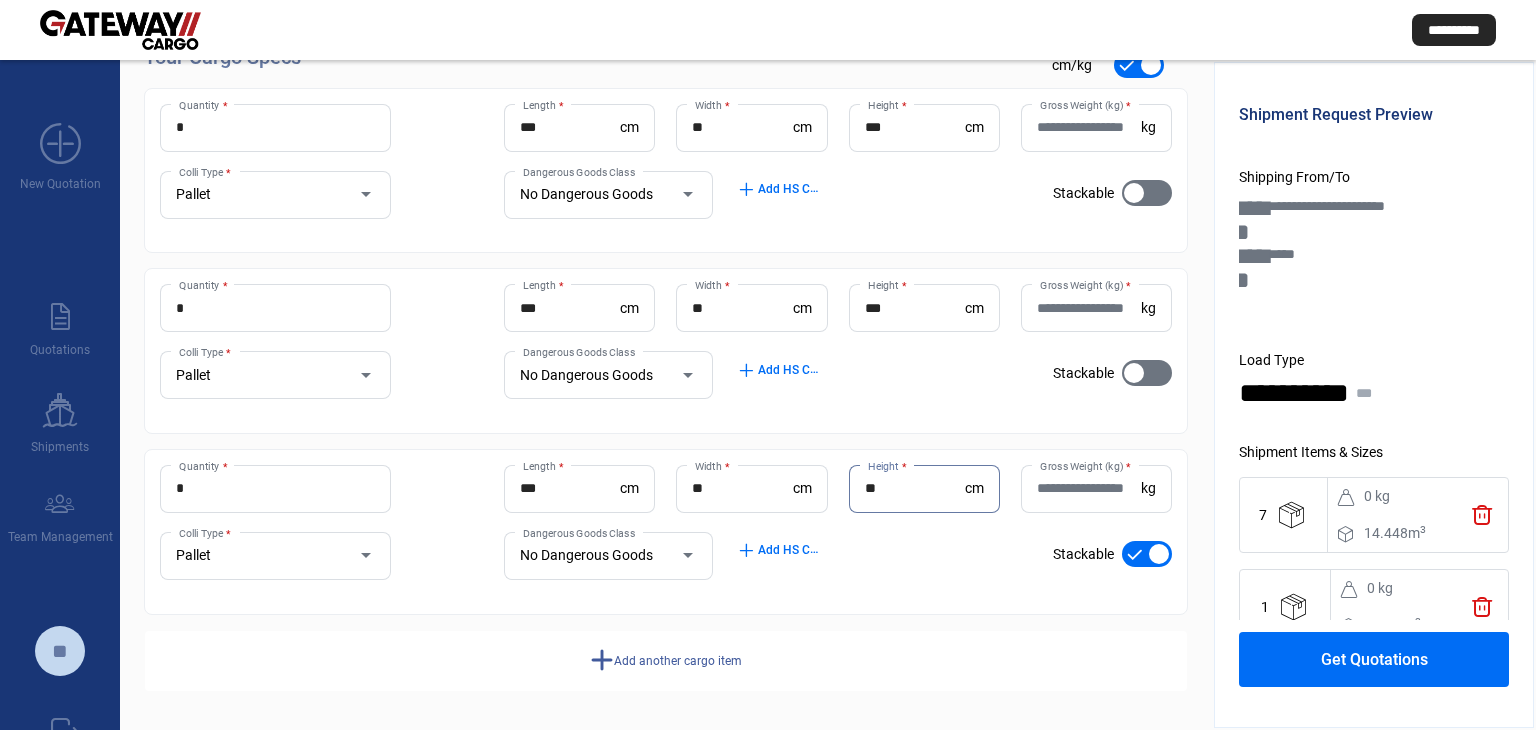 type on "**" 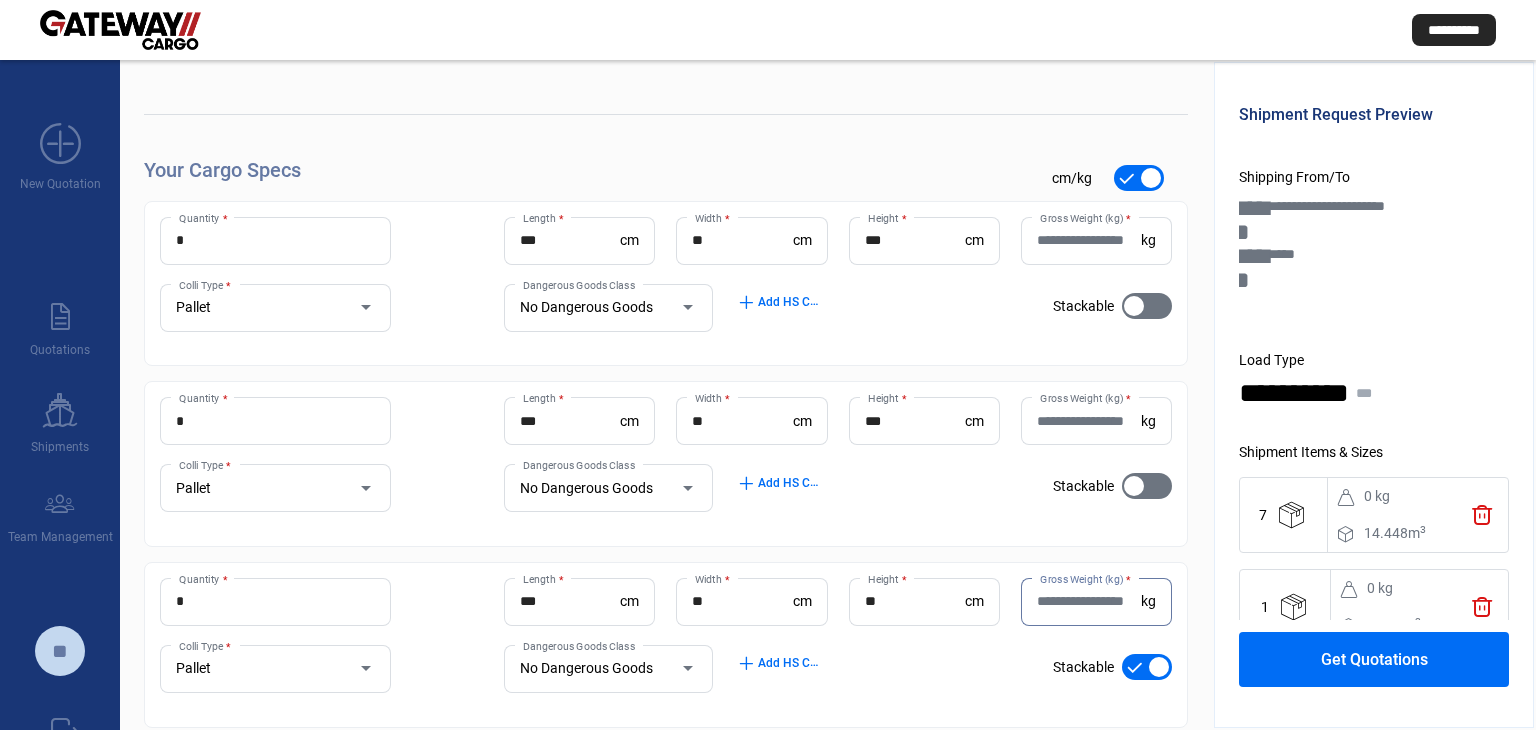 scroll, scrollTop: 73, scrollLeft: 0, axis: vertical 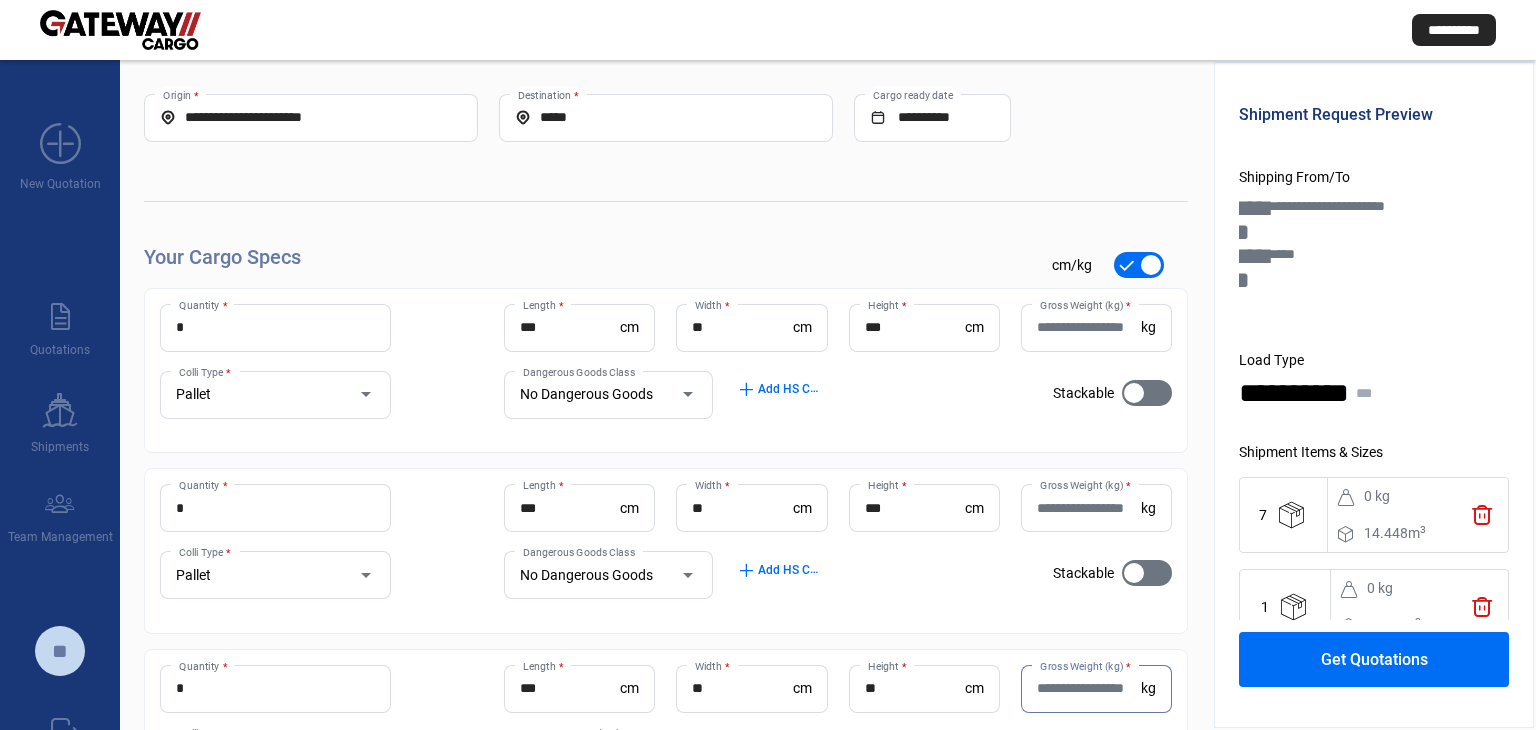 click on "Gross Weight (kg)  *" at bounding box center [1089, 327] 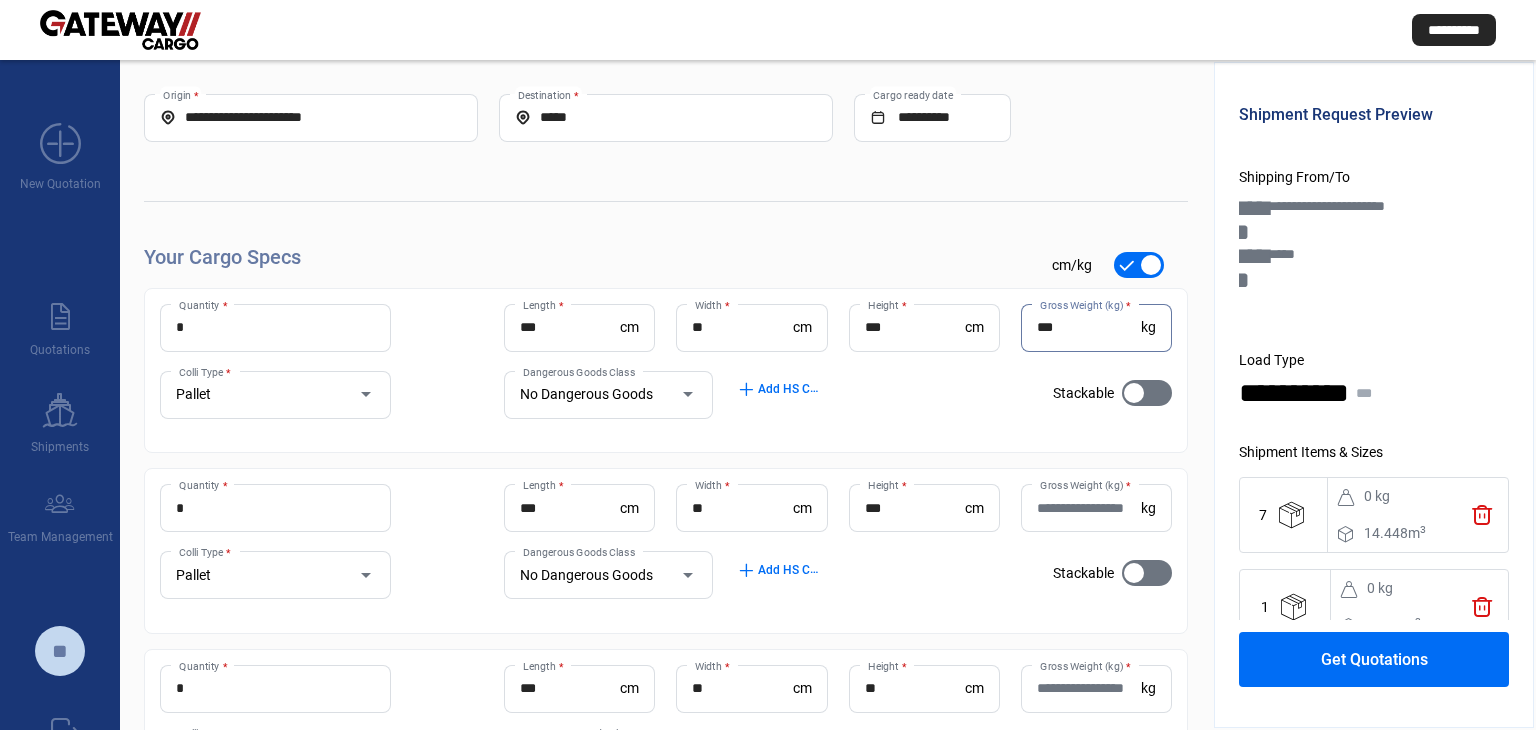 type on "***" 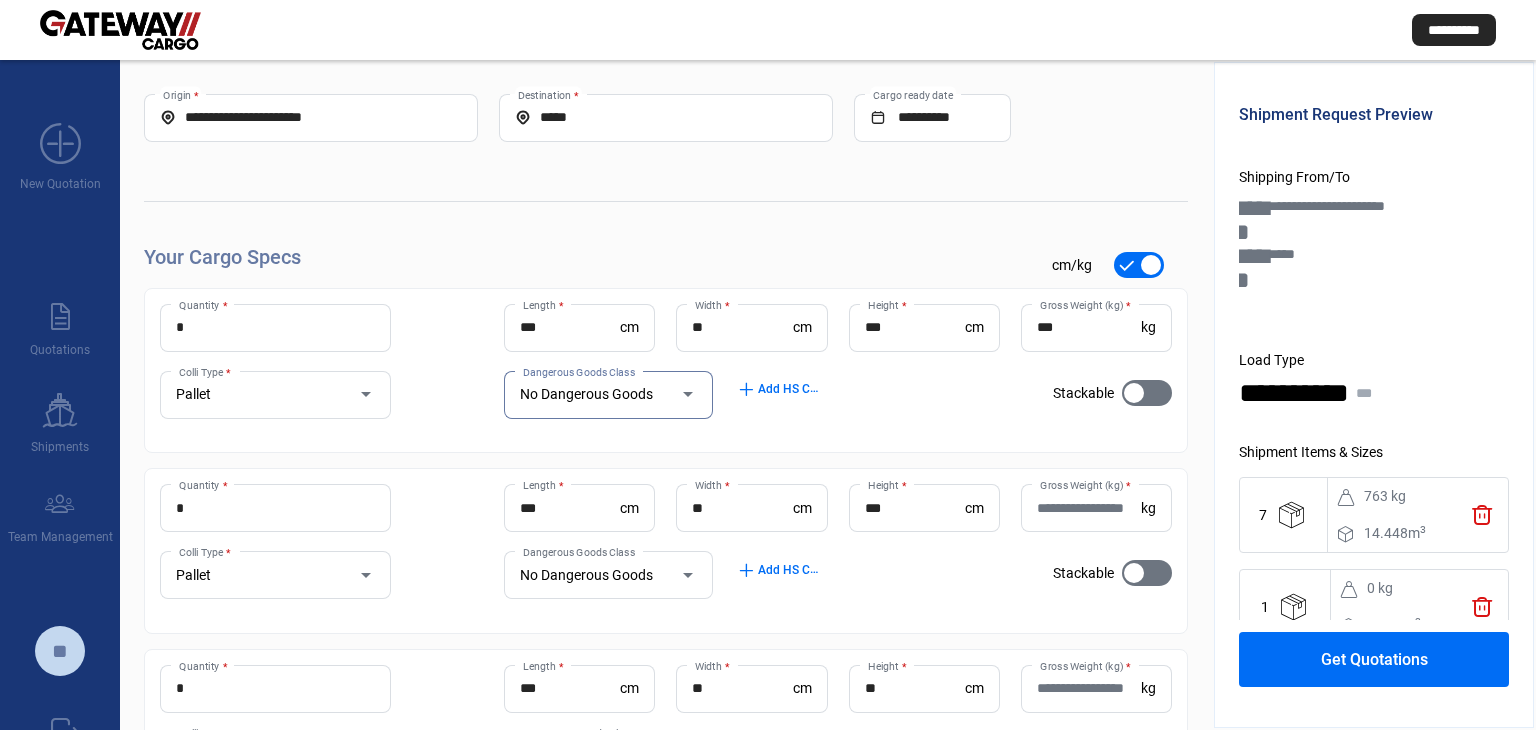 type 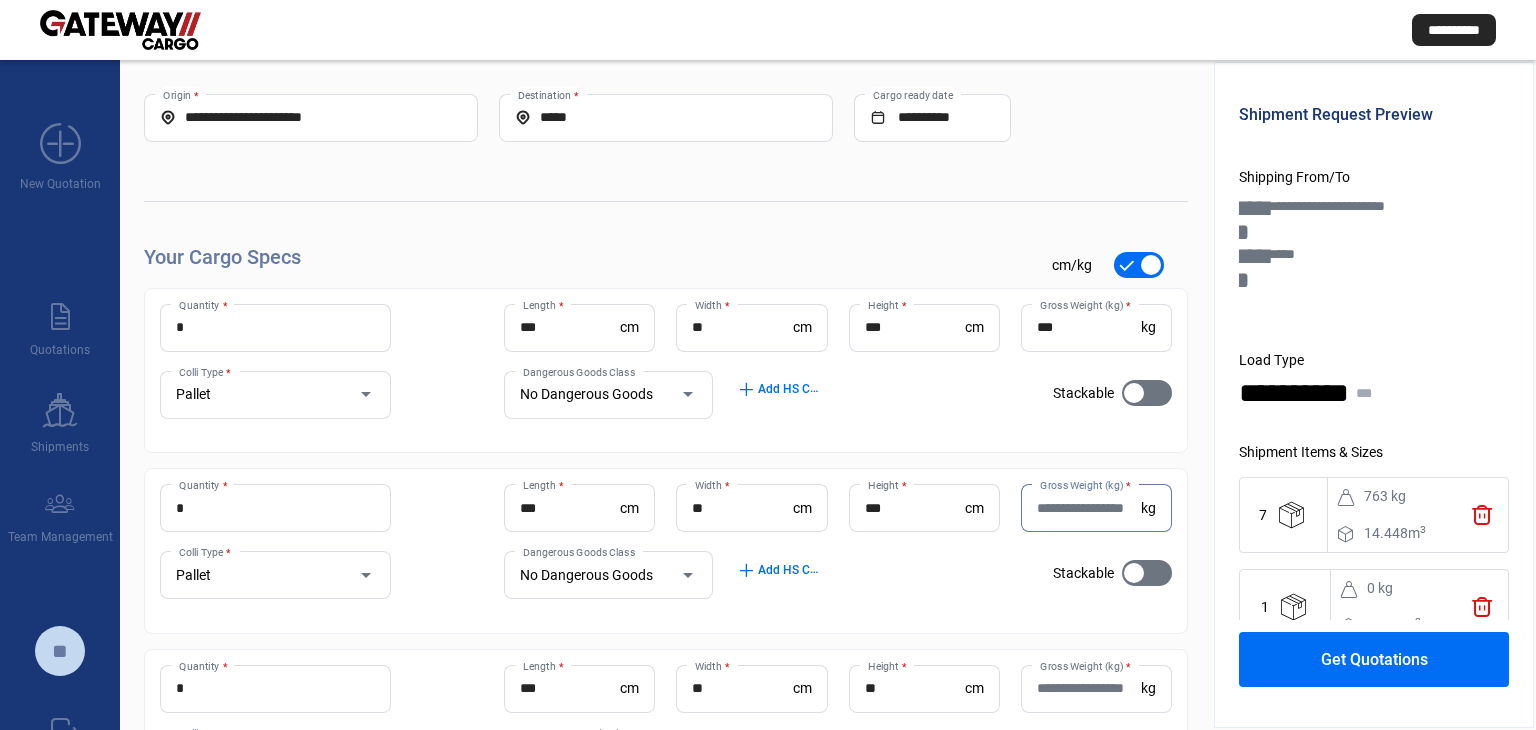 click on "Gross Weight (kg)  *" at bounding box center [1089, 508] 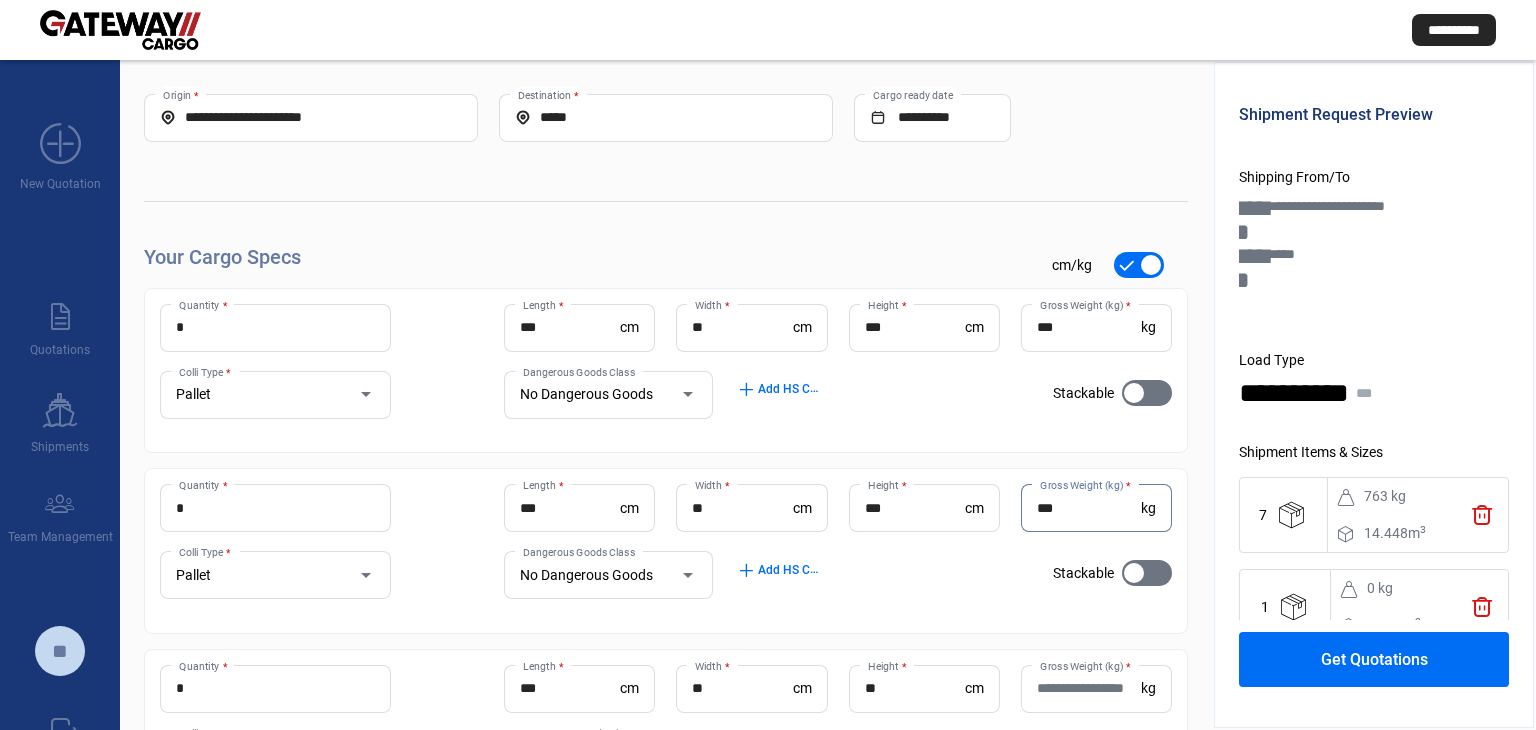 type on "***" 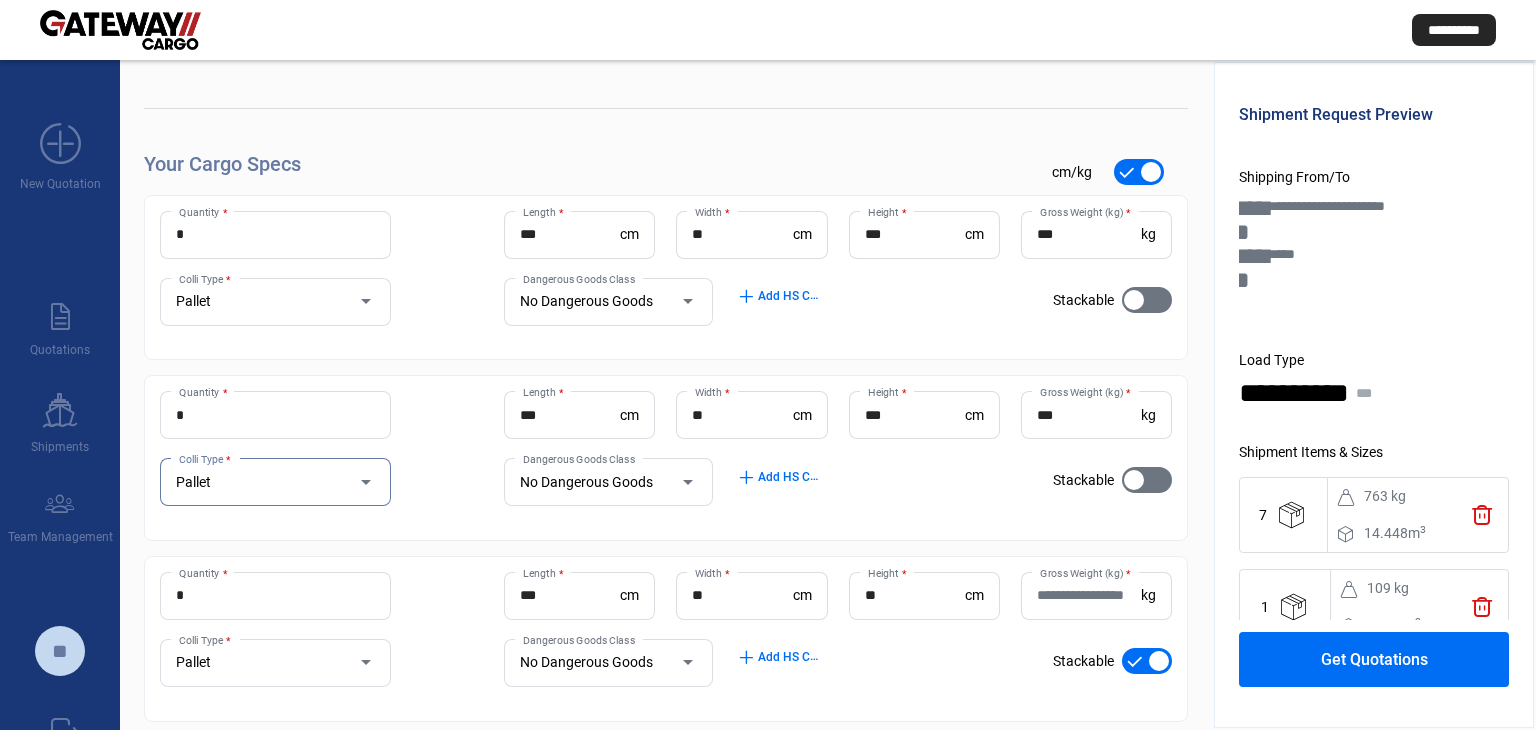 scroll, scrollTop: 273, scrollLeft: 0, axis: vertical 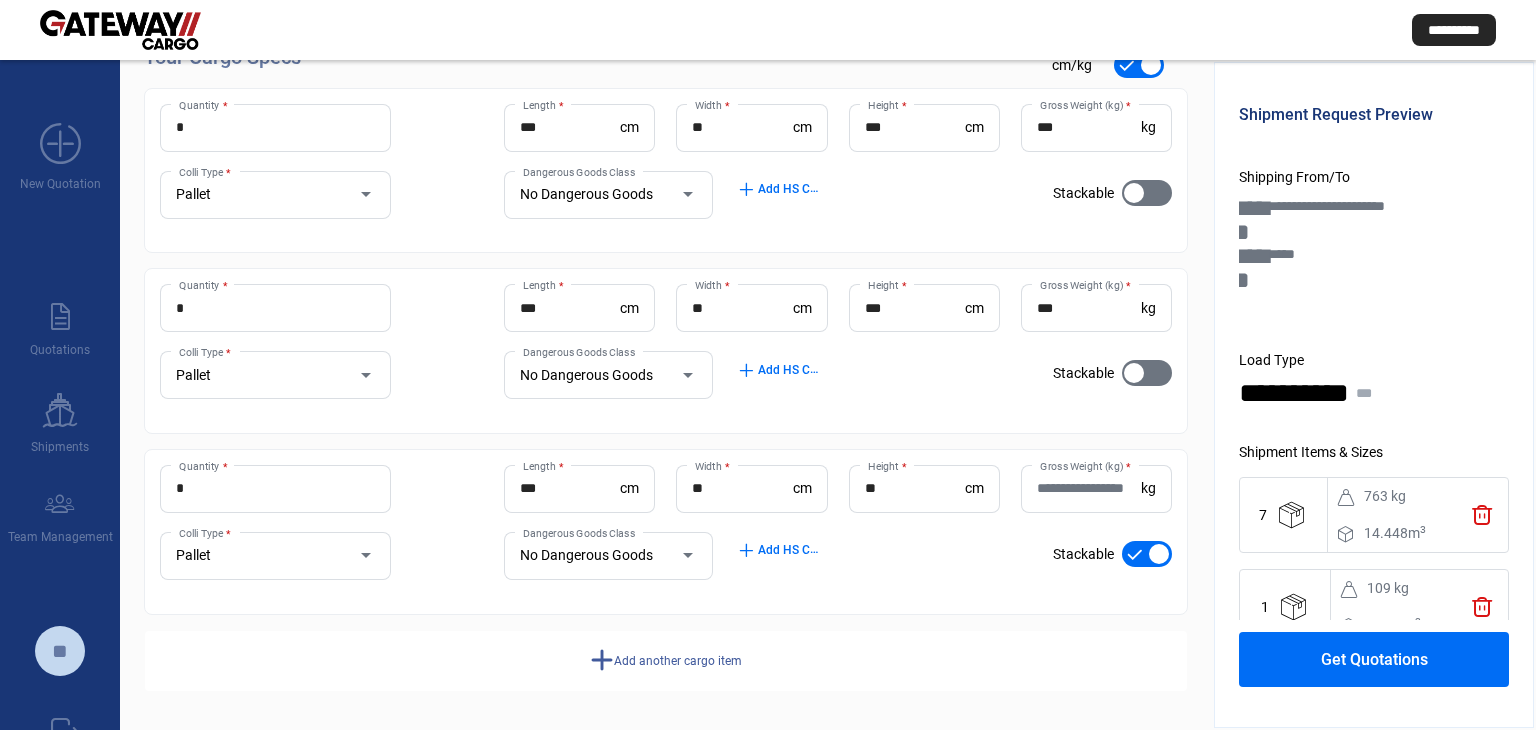 click on "Gross Weight (kg)  *" 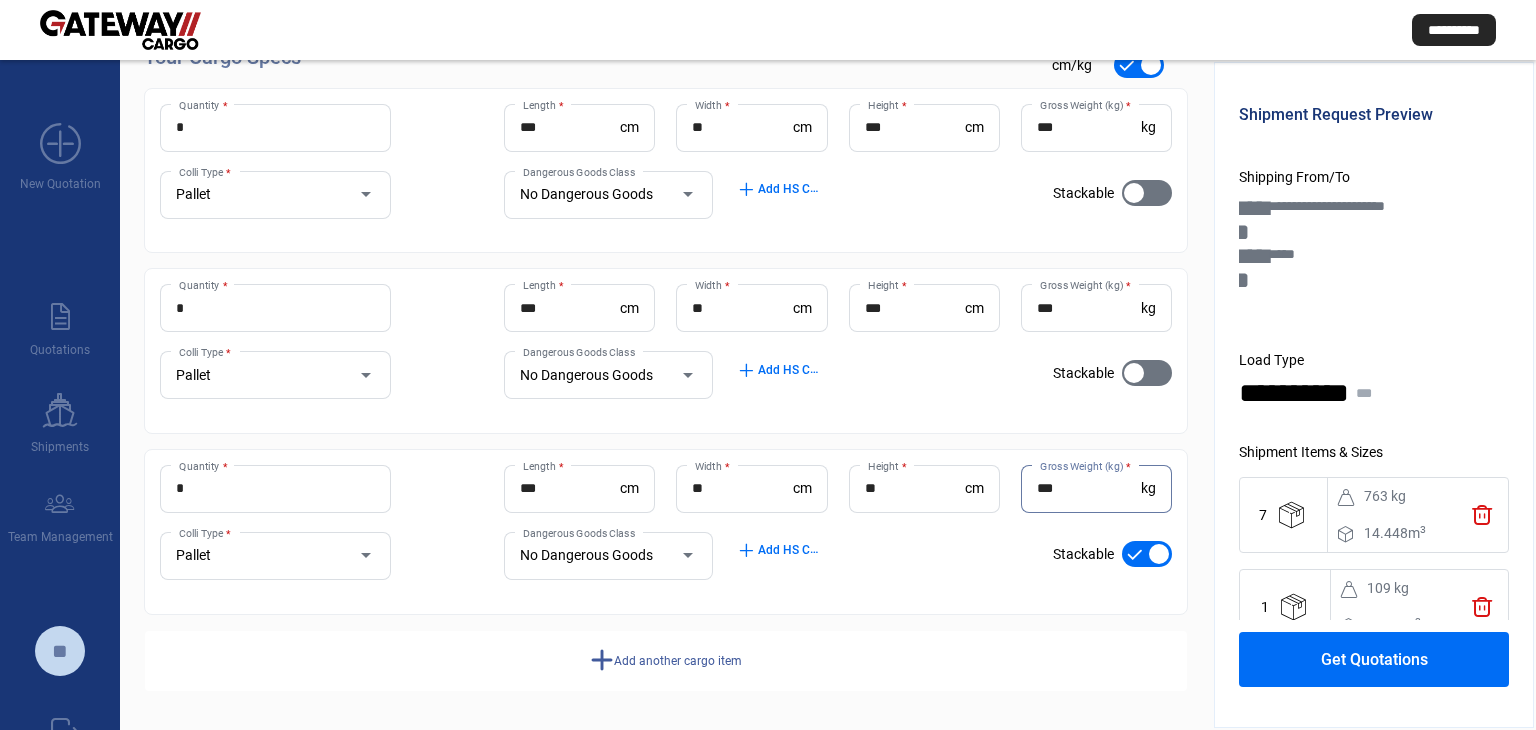 type on "***" 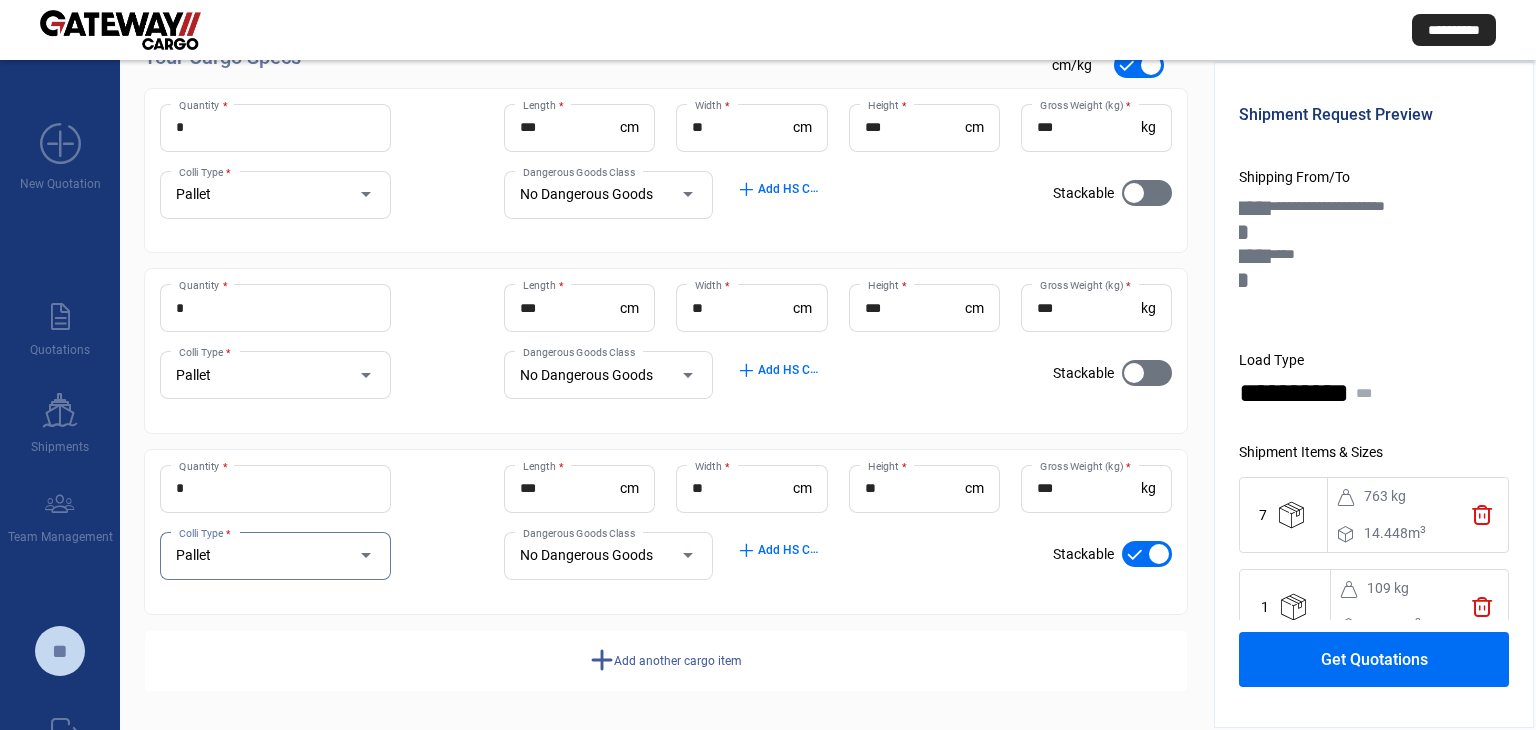 scroll, scrollTop: 0, scrollLeft: 0, axis: both 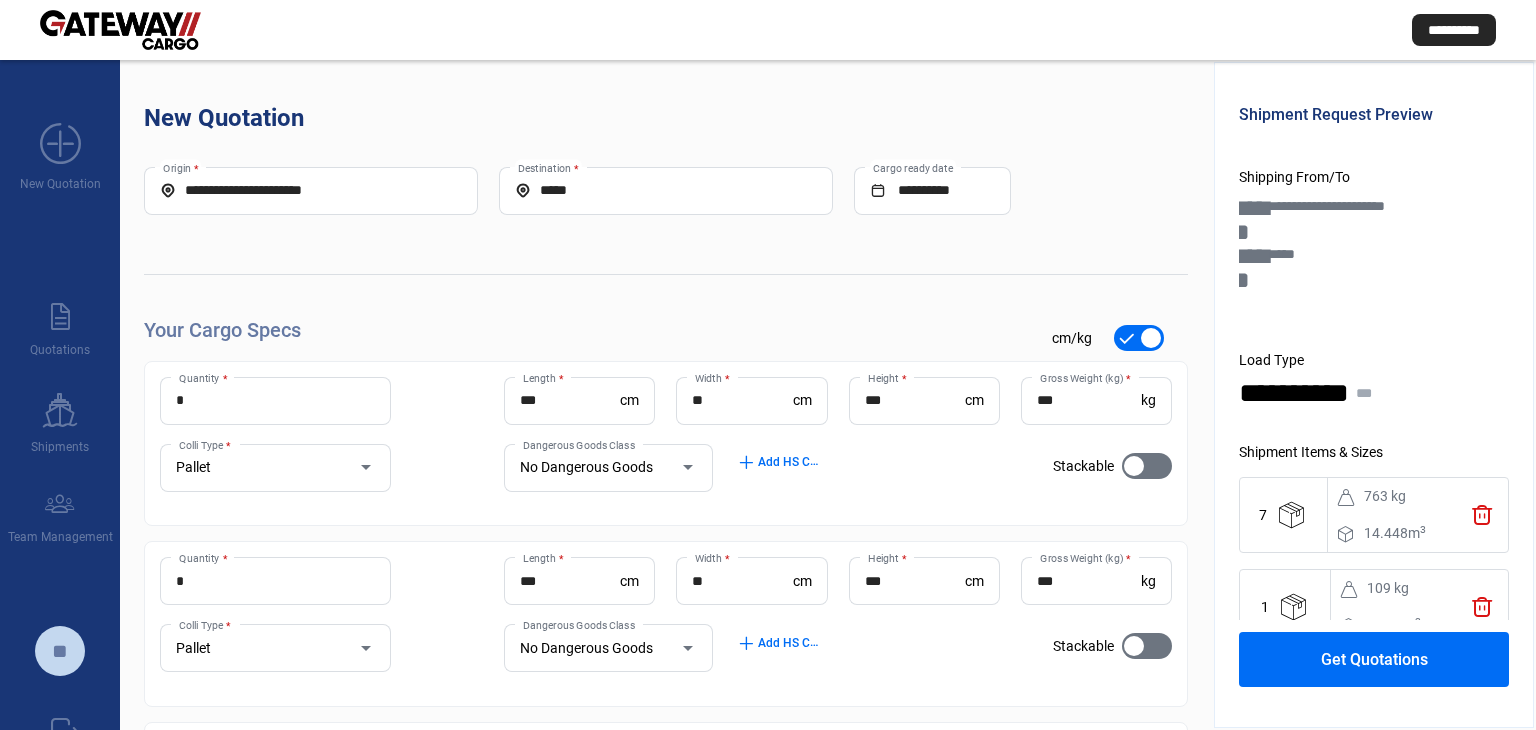 click on "***" at bounding box center [1089, 400] 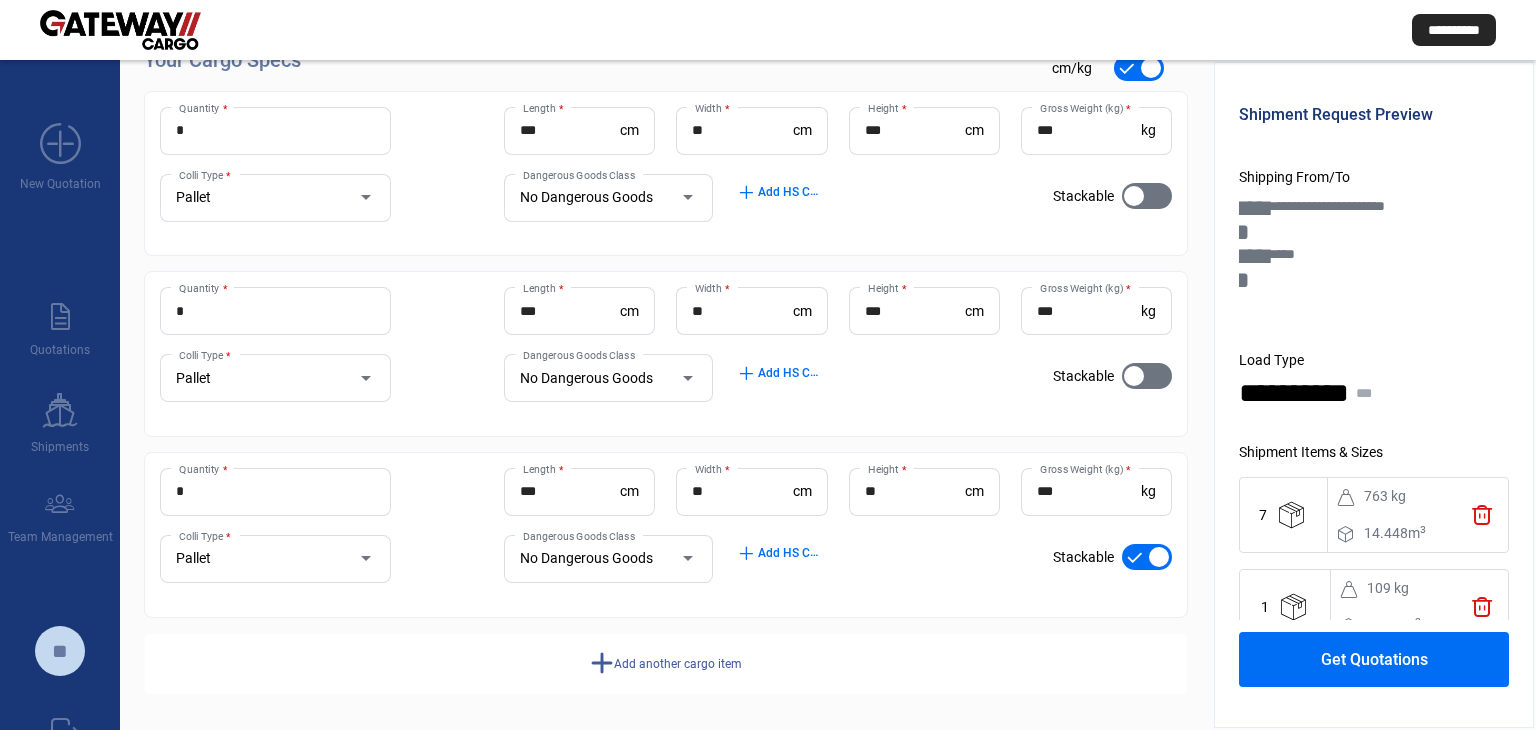 scroll, scrollTop: 273, scrollLeft: 0, axis: vertical 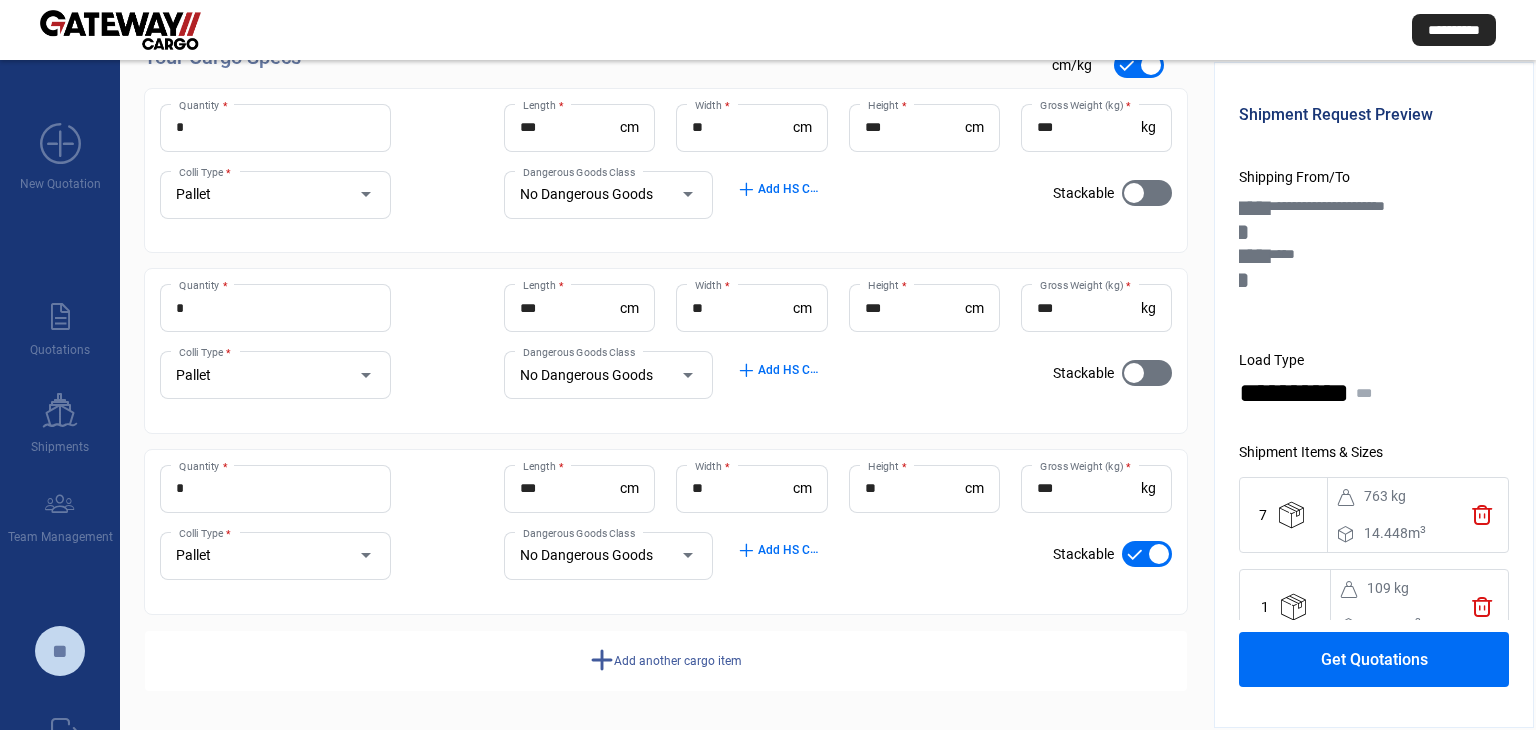 click on "Get Quotations" 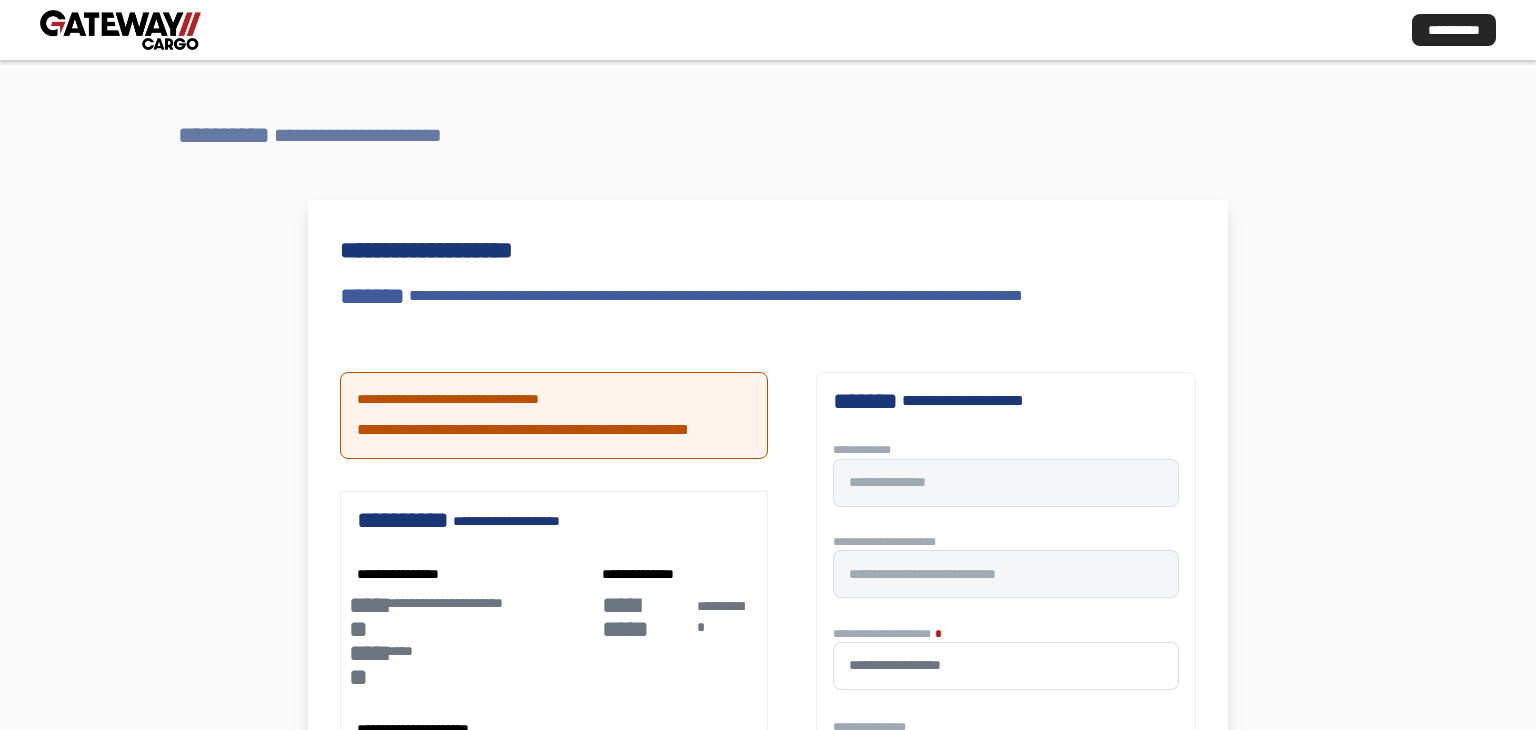 click on "**********" at bounding box center (370, 135) 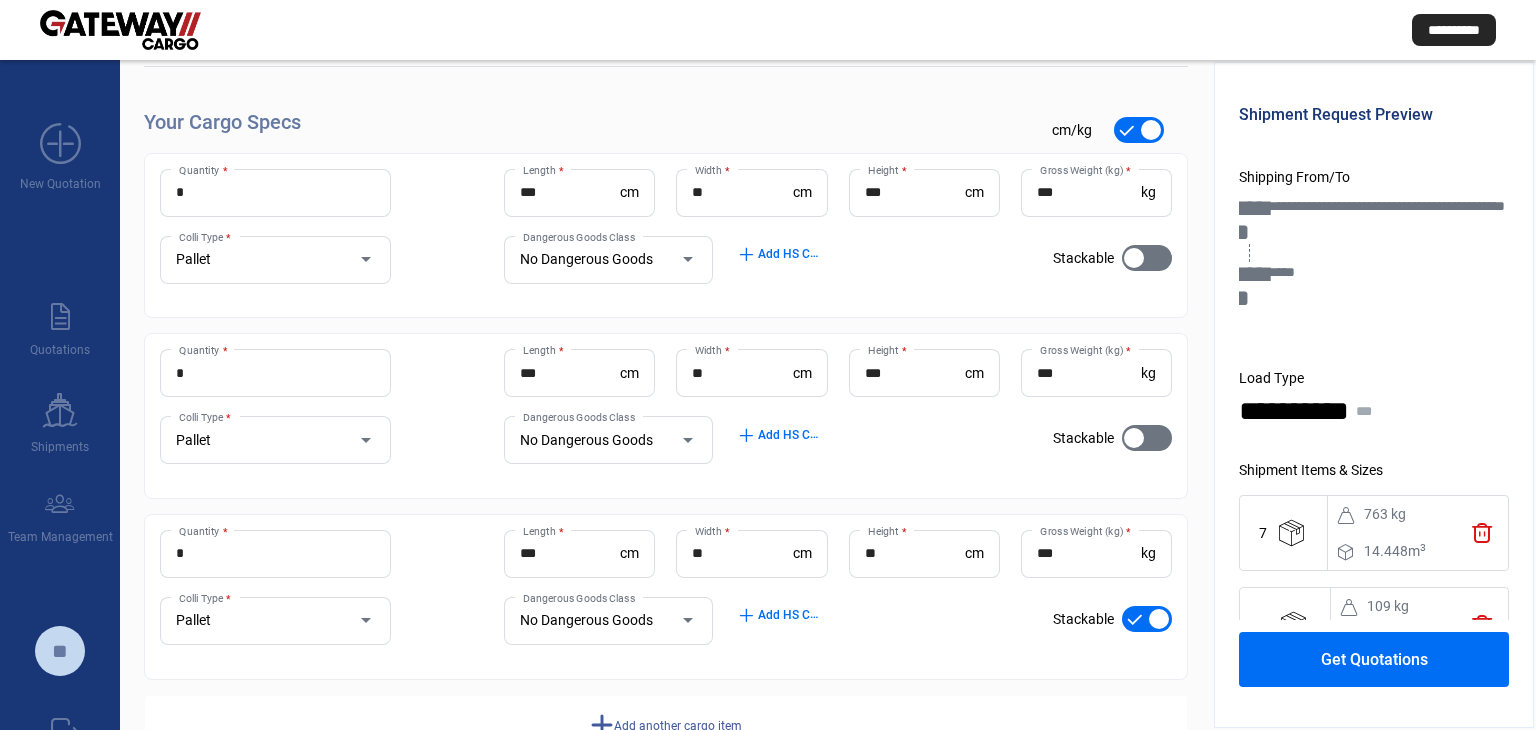 scroll, scrollTop: 273, scrollLeft: 0, axis: vertical 